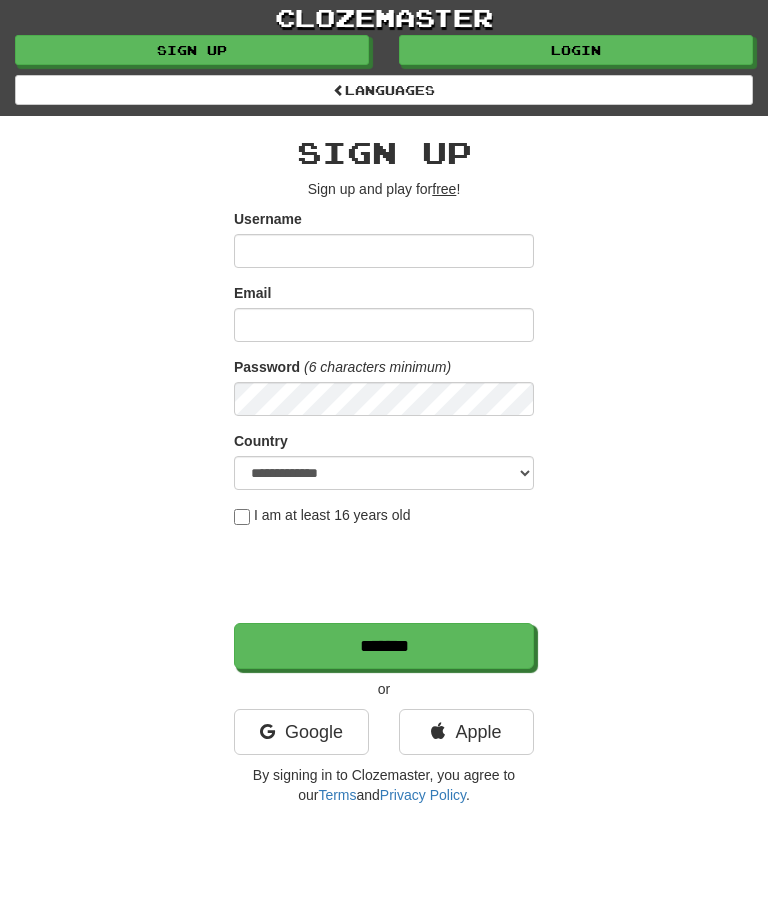scroll, scrollTop: 0, scrollLeft: 0, axis: both 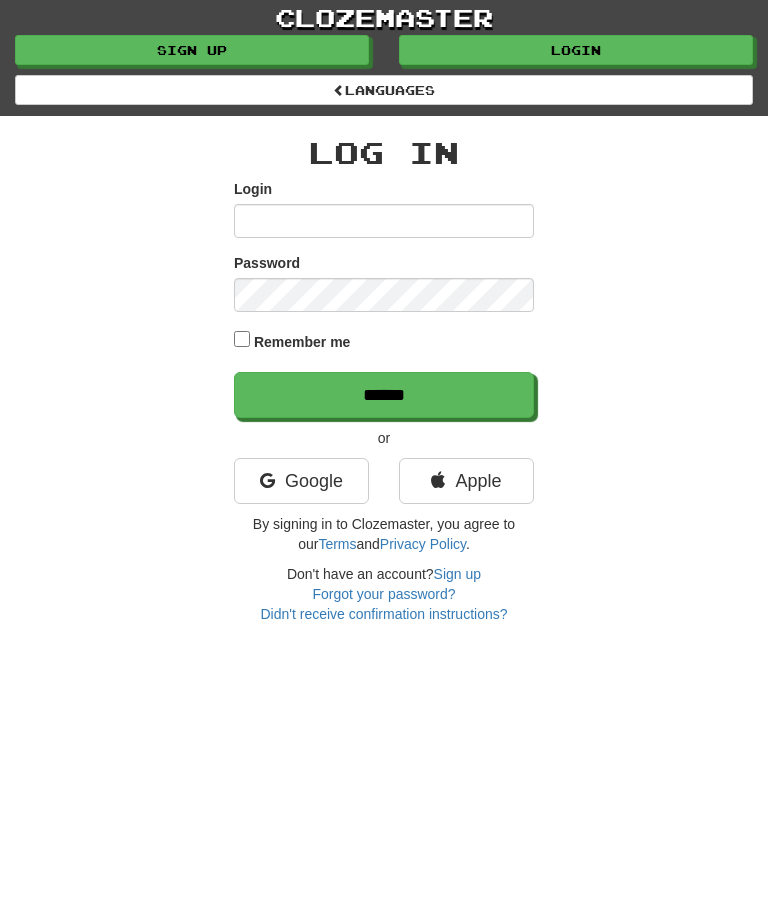 click on "Login" at bounding box center (384, 221) 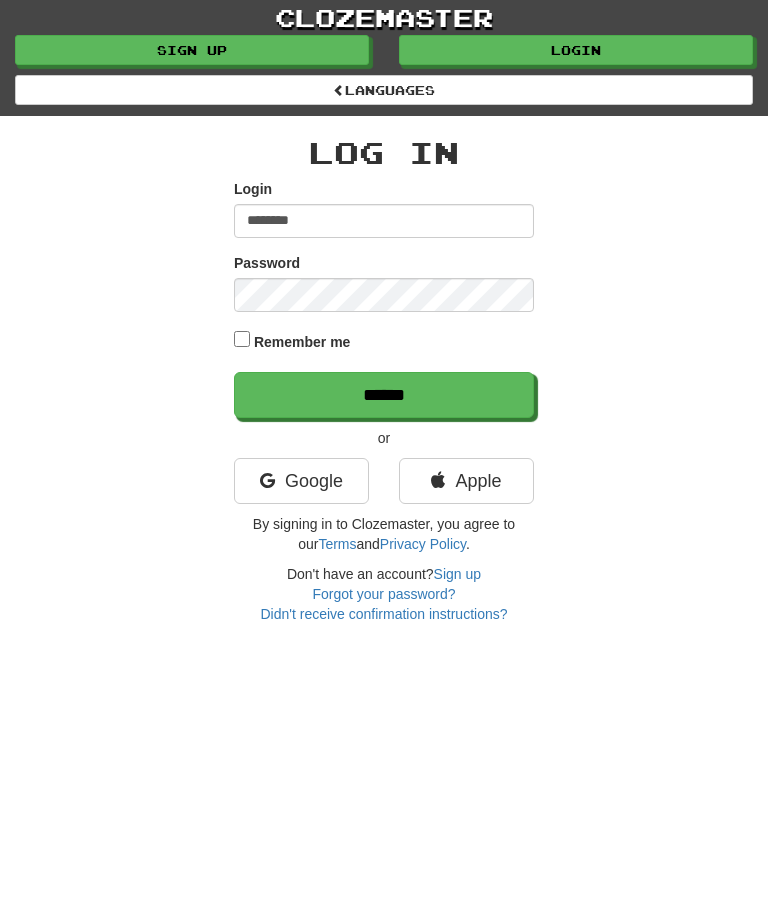click on "******" at bounding box center [384, 395] 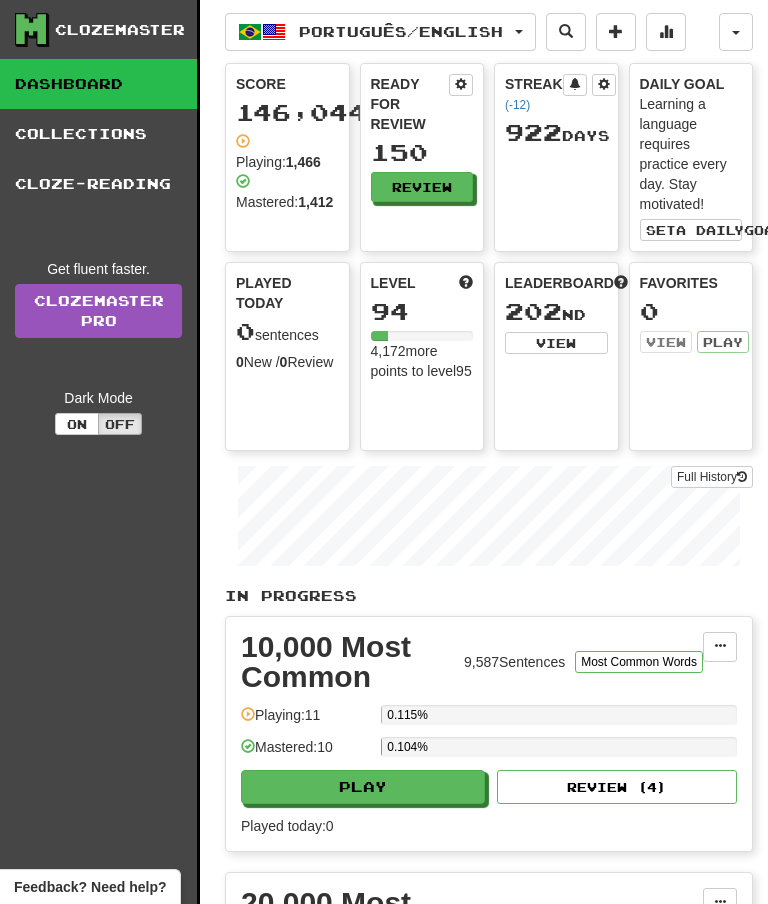 scroll, scrollTop: 0, scrollLeft: 0, axis: both 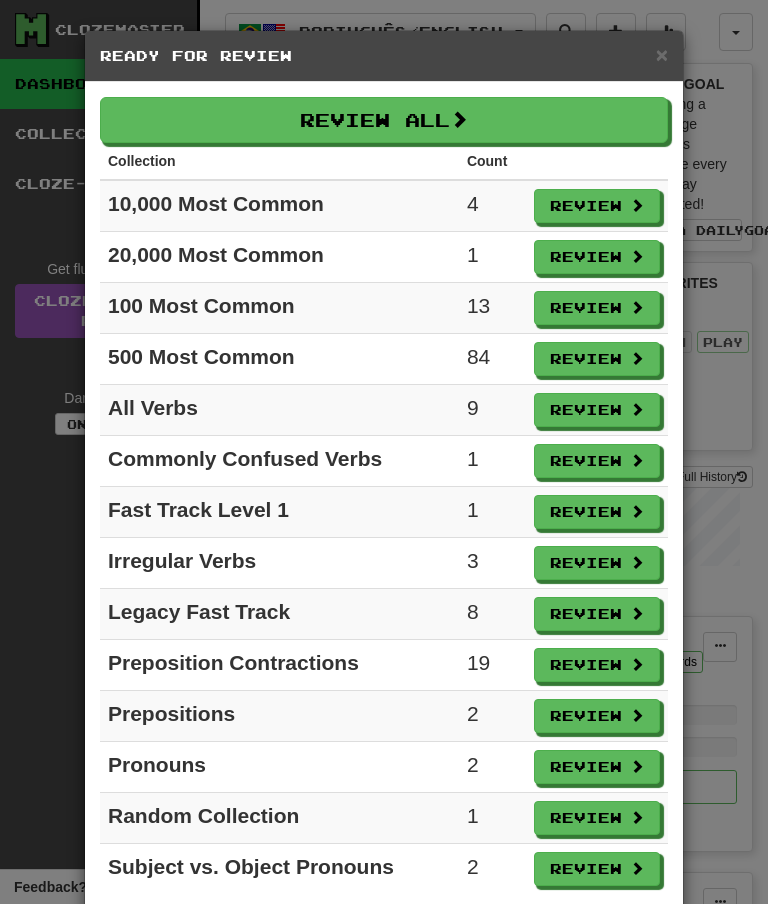 click on "Review All" at bounding box center (384, 120) 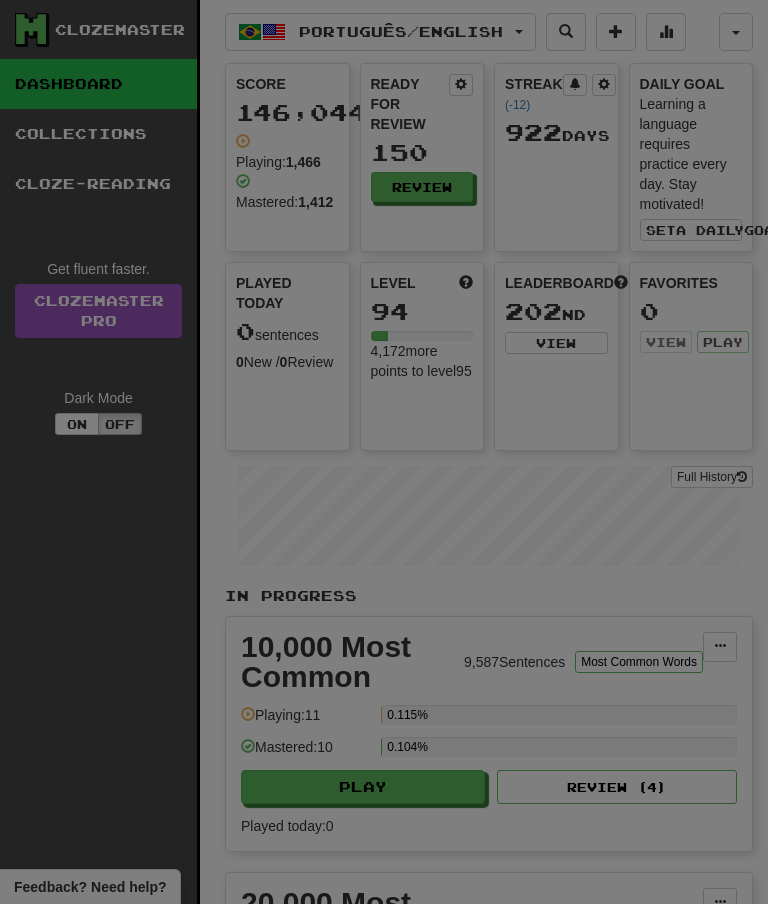 select on "**" 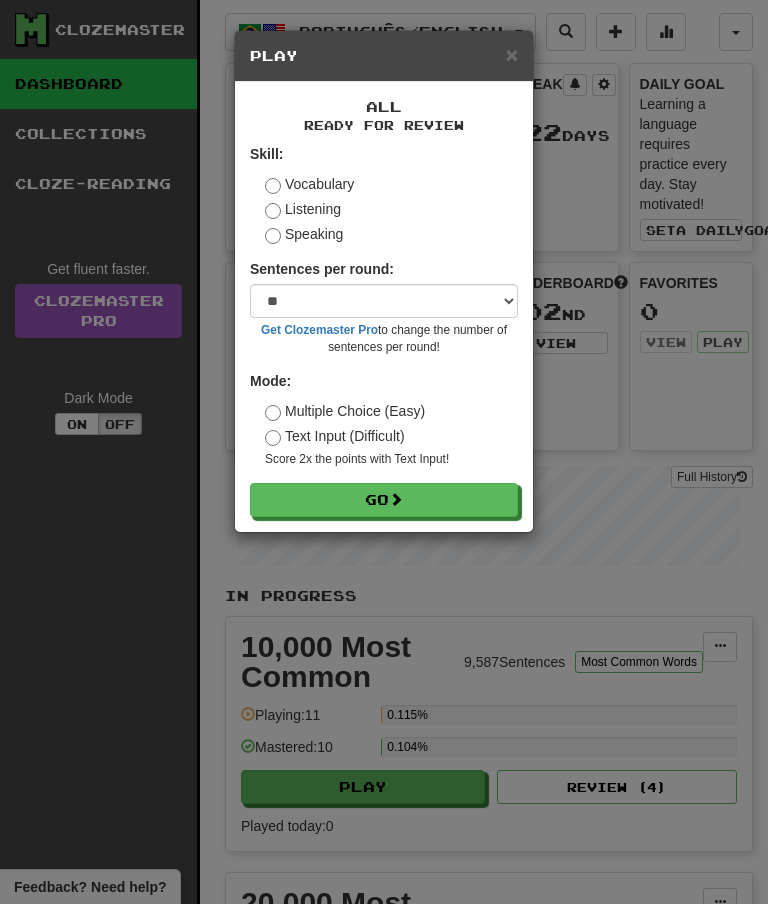 click on "Go" at bounding box center (384, 500) 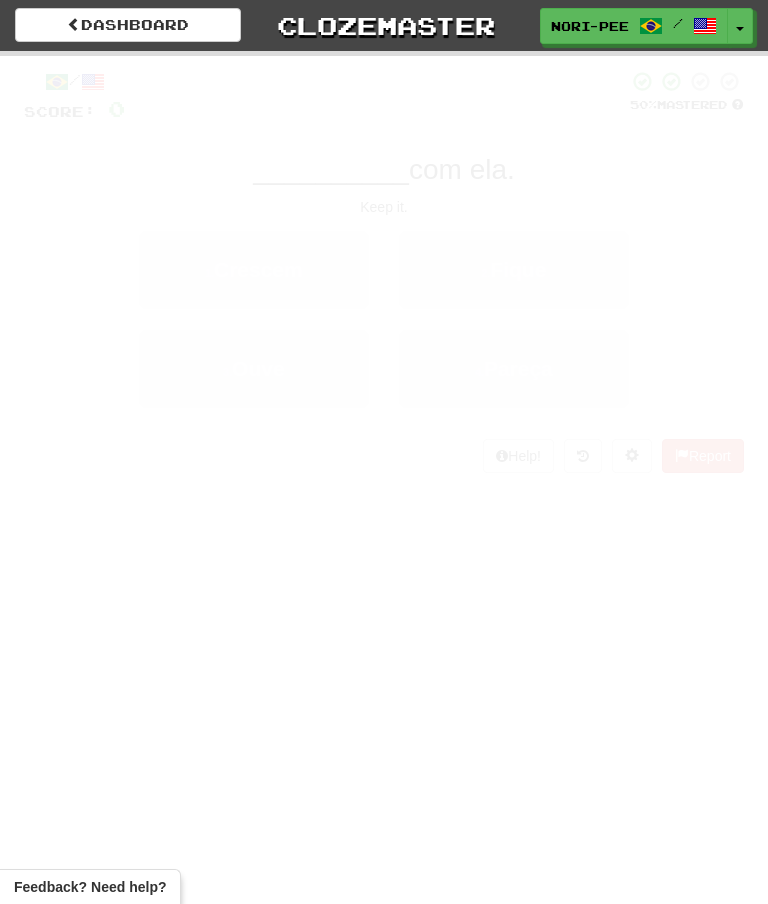 scroll, scrollTop: 0, scrollLeft: 0, axis: both 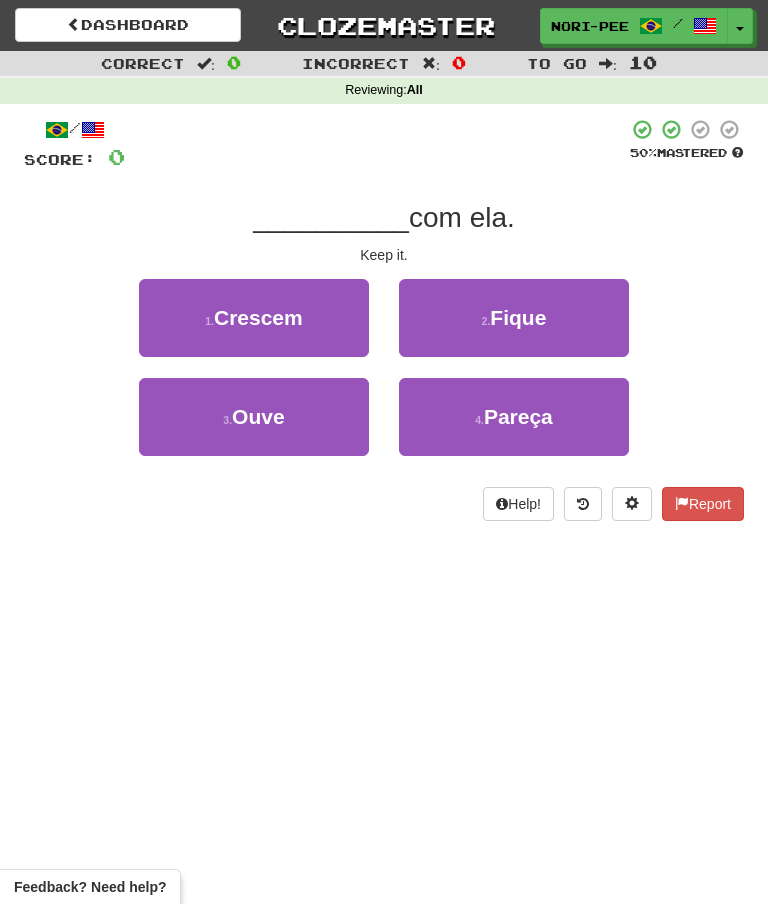 click on "Fique" at bounding box center [518, 317] 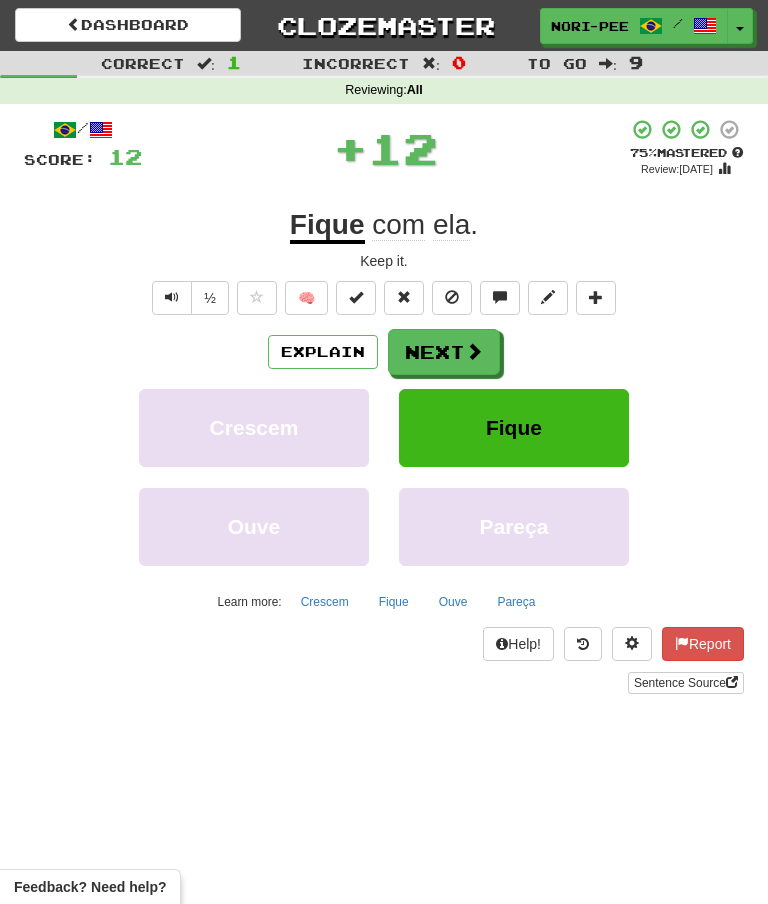 click on "Next" at bounding box center [444, 352] 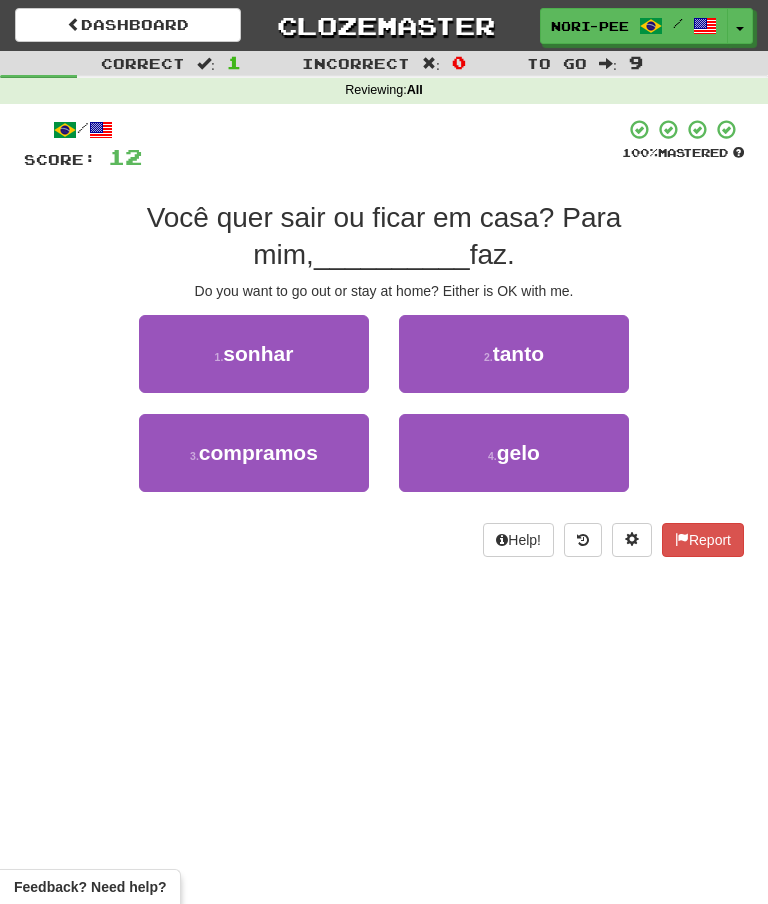 click on "tanto" at bounding box center (518, 353) 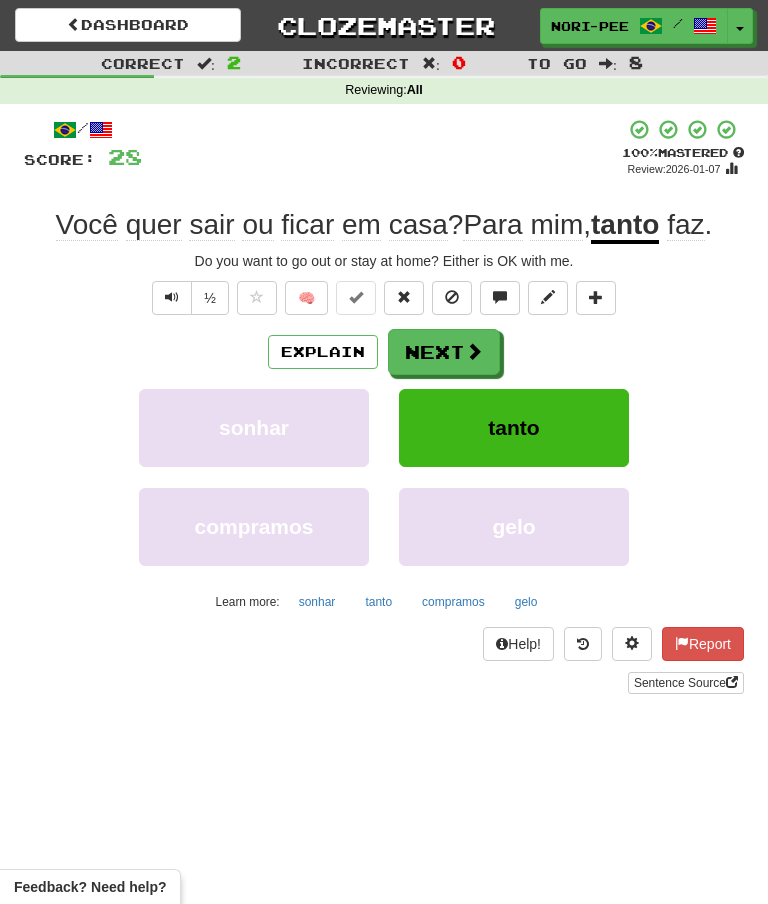 click on "Next" at bounding box center (444, 352) 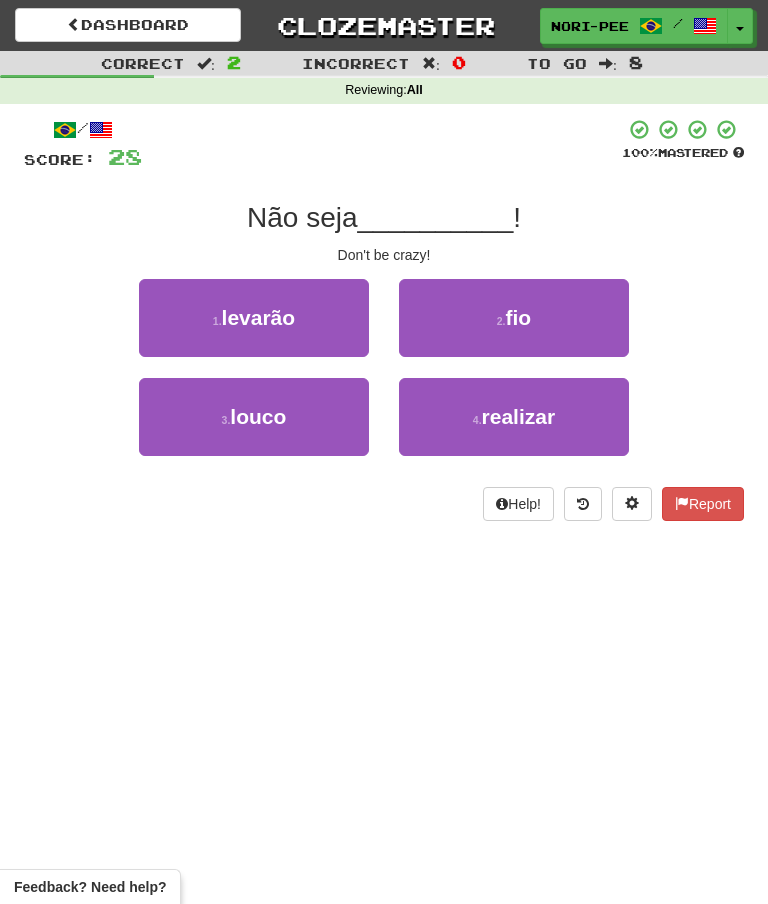 click on "louco" at bounding box center [258, 416] 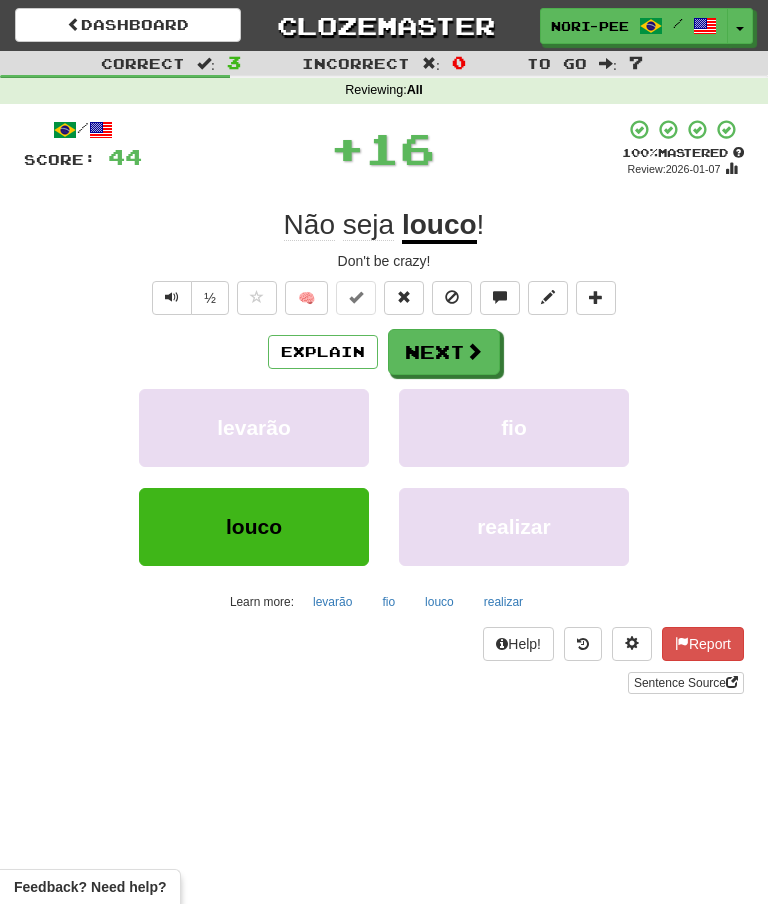 click on "Next" at bounding box center (444, 352) 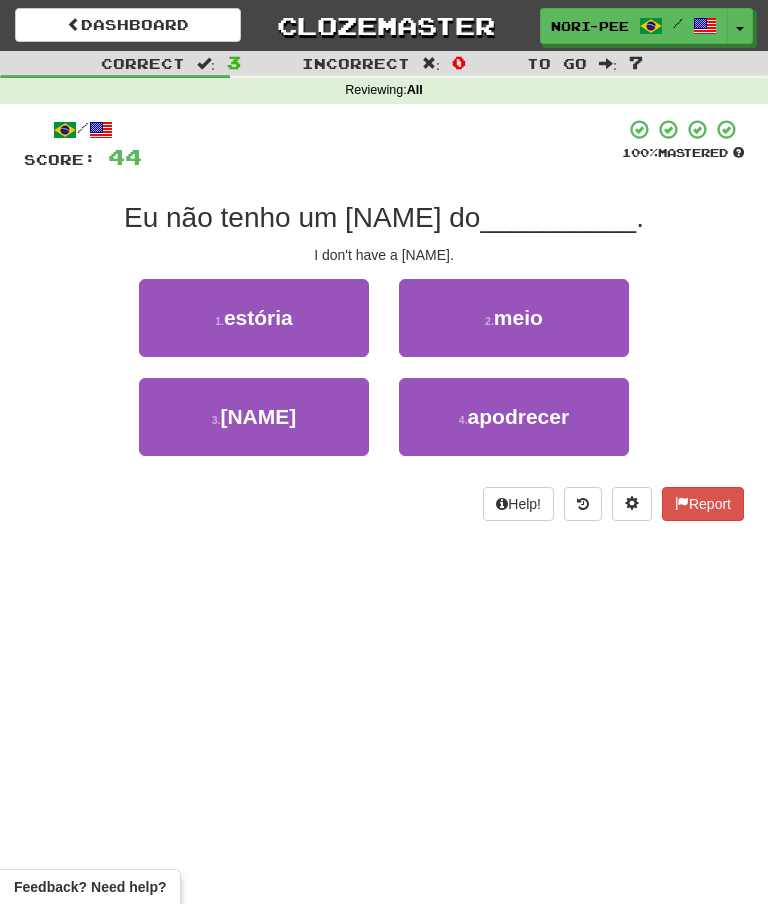 click on "2 .  meio" at bounding box center (514, 318) 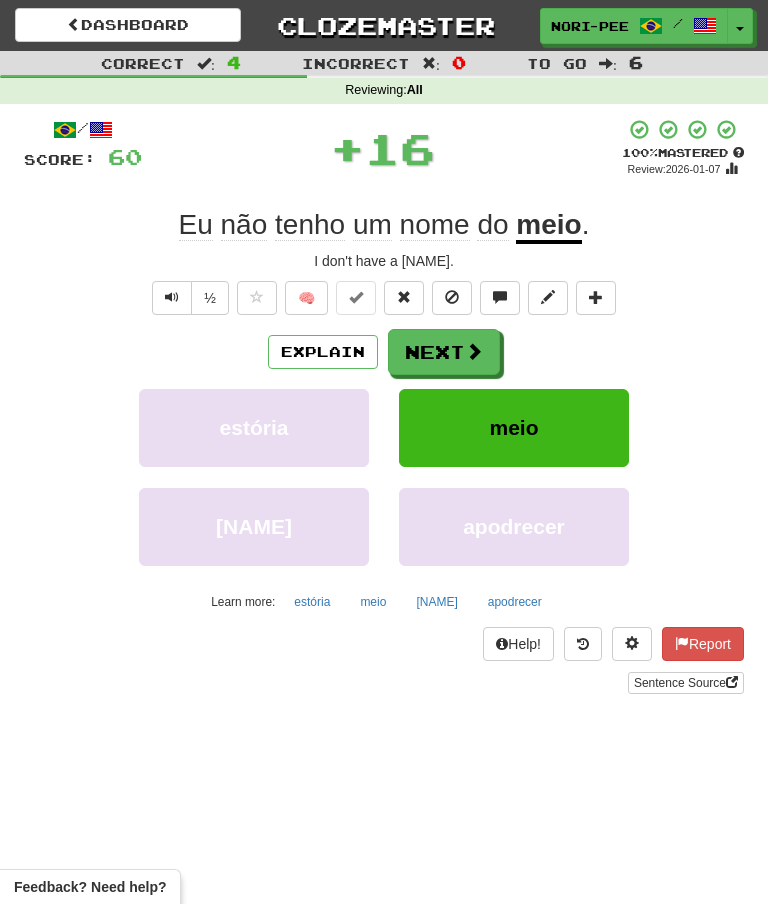 click on "Next" at bounding box center (444, 352) 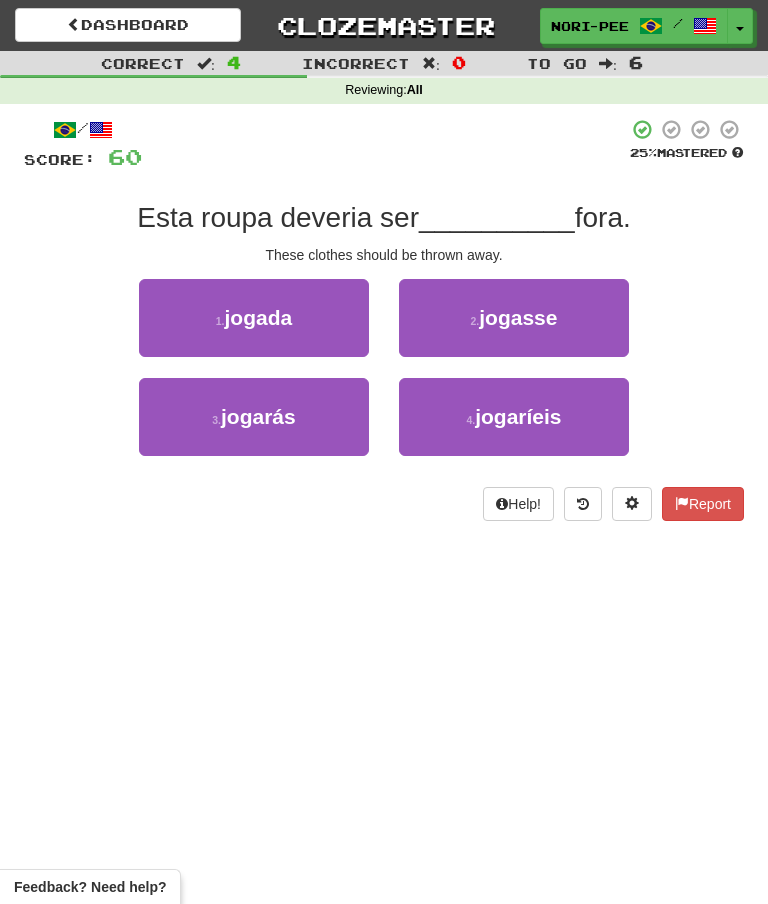 click on "1 .  jogada" at bounding box center (254, 318) 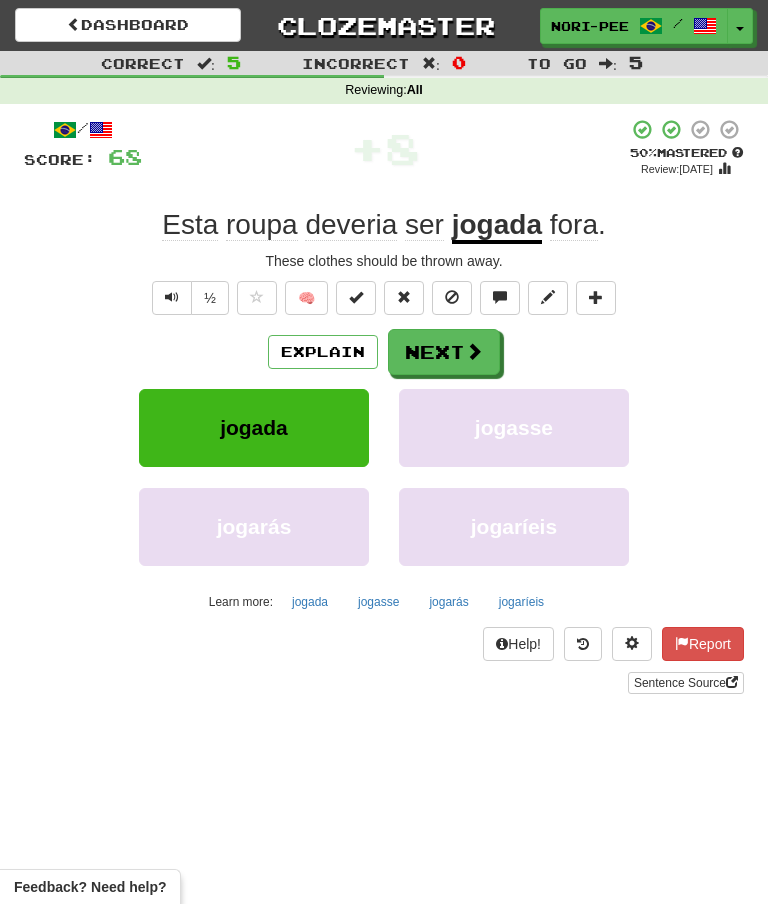 click on "Next" at bounding box center [444, 352] 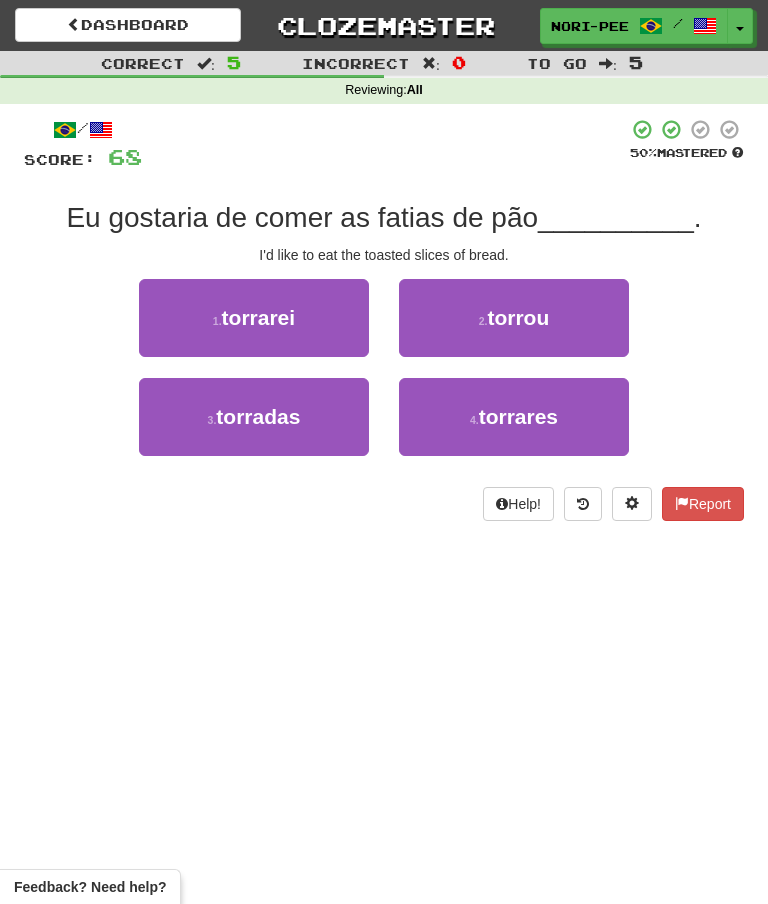 click on "torradas" at bounding box center [258, 416] 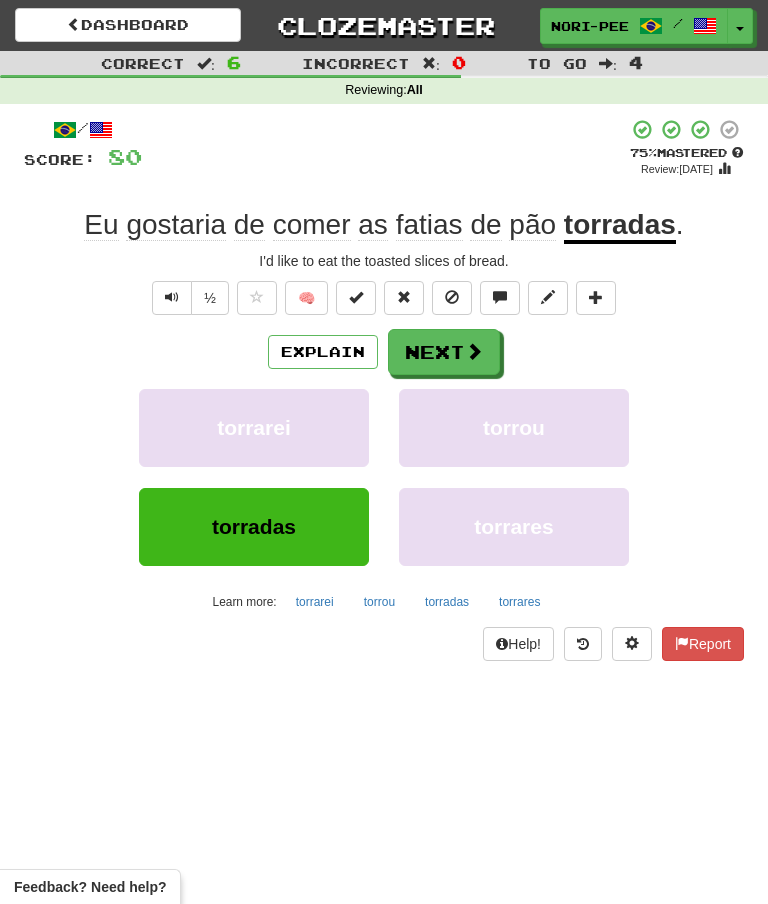 click on "Next" at bounding box center (444, 352) 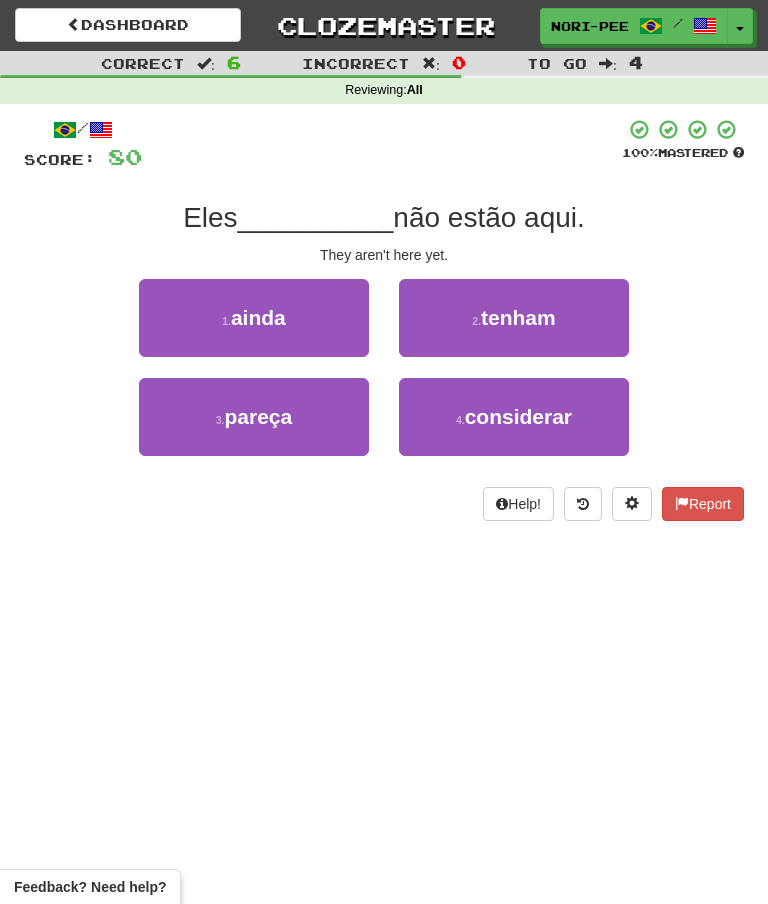 click on "1 .  ainda" at bounding box center [254, 318] 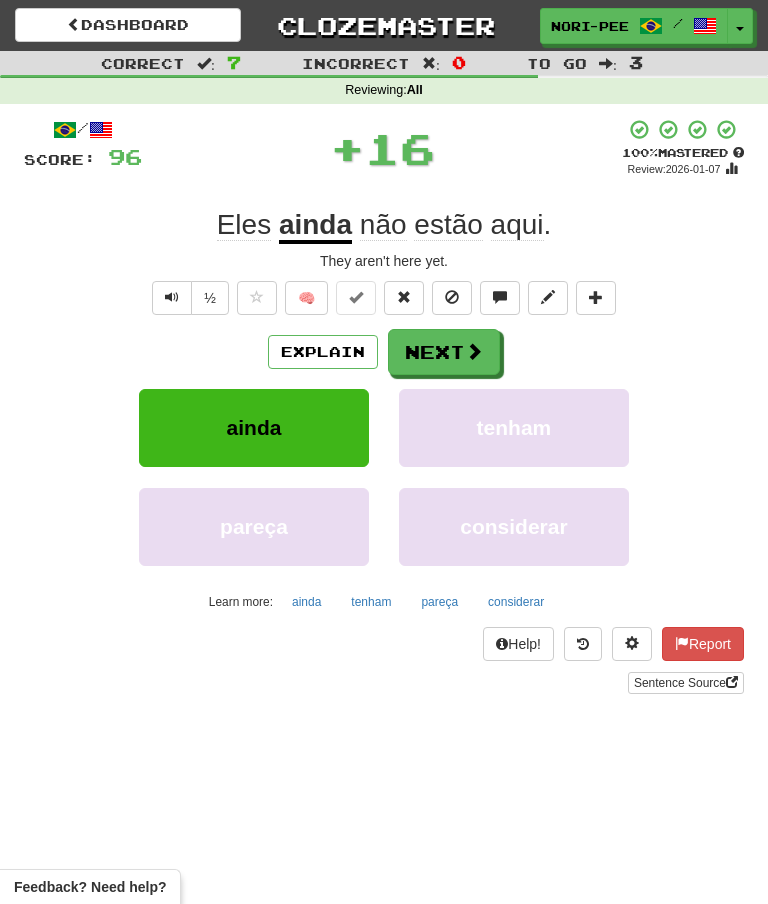 click on "Next" at bounding box center (444, 352) 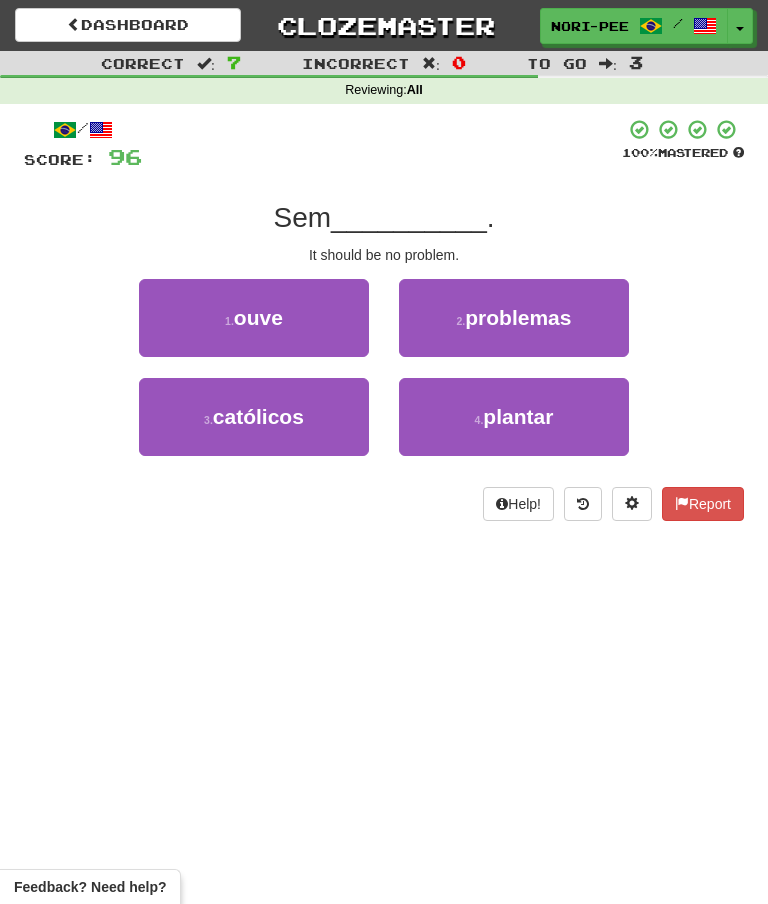 click on "problemas" at bounding box center [518, 317] 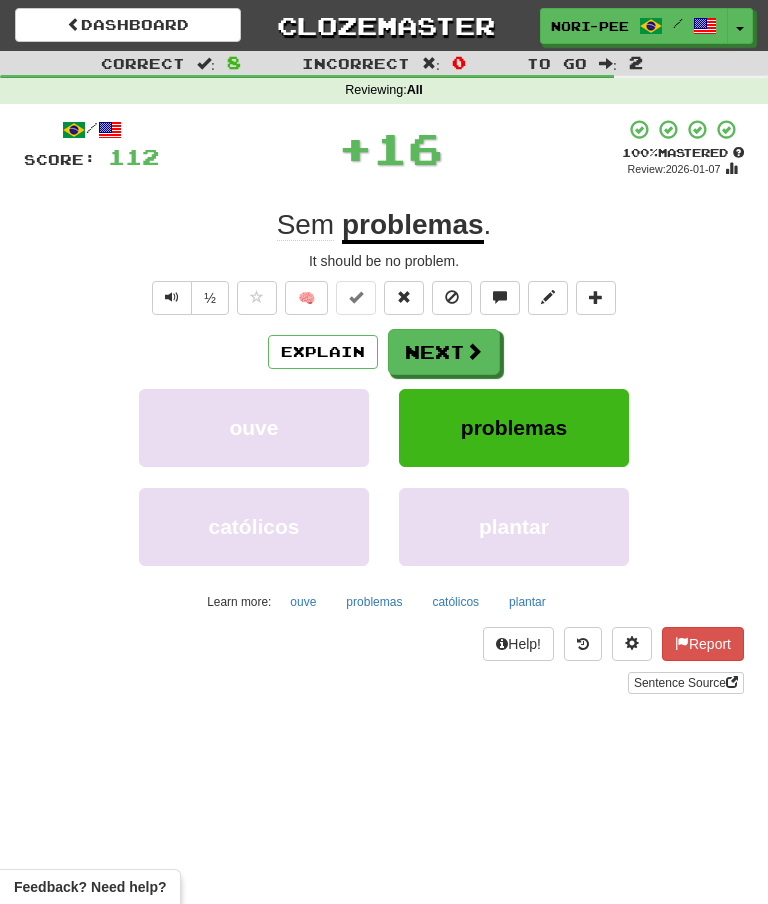 click at bounding box center (404, 298) 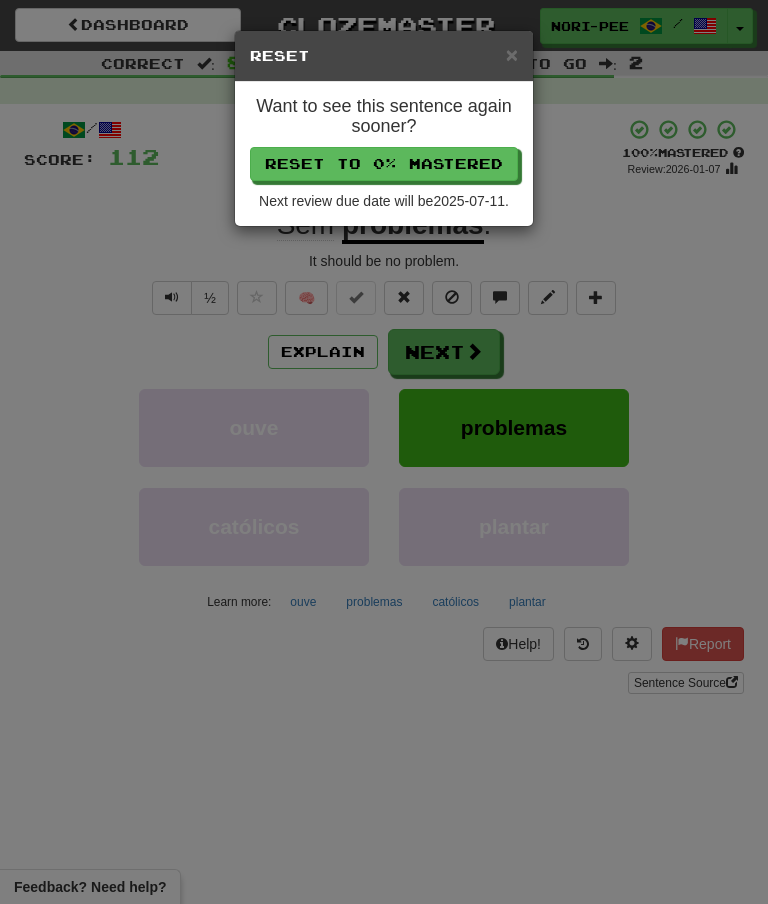 click on "× Reset" at bounding box center [384, 56] 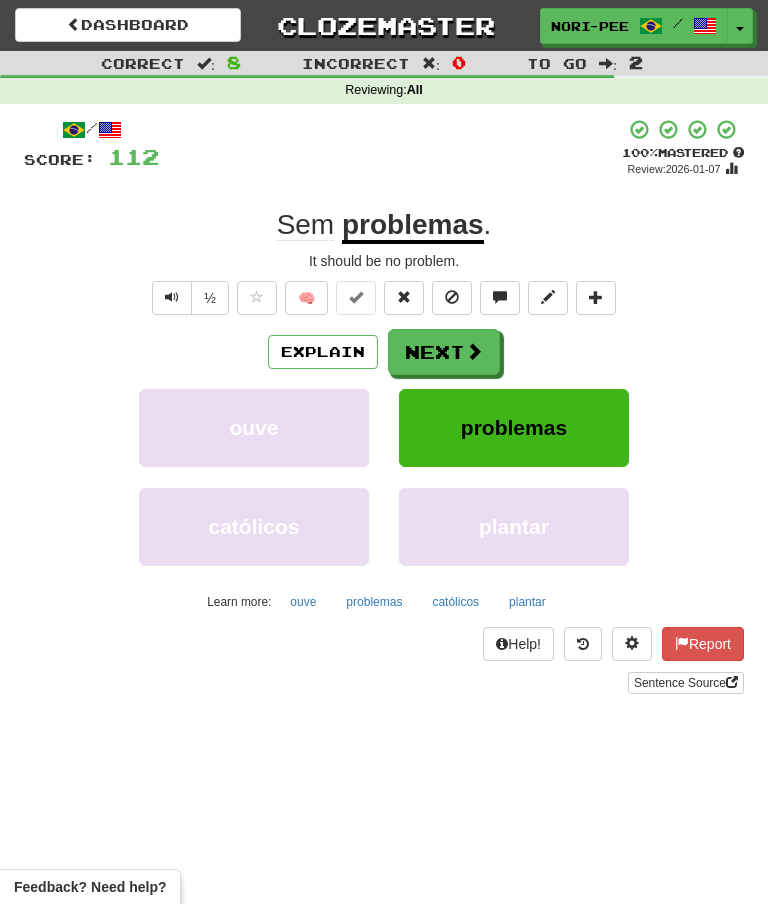 click on "Sem   problemas ." at bounding box center (384, 225) 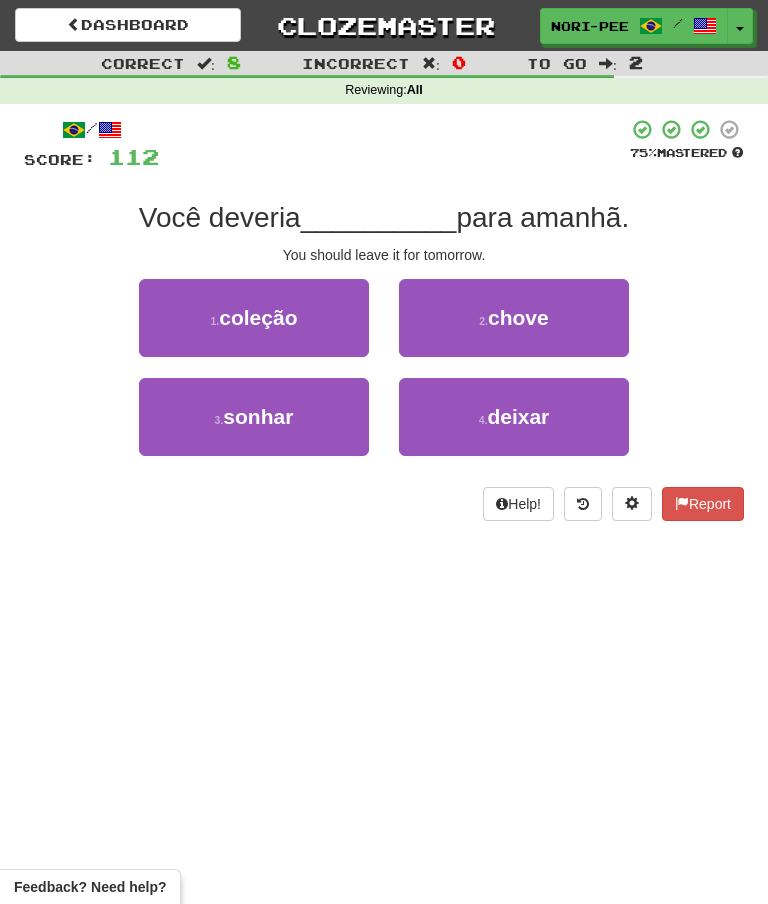 click on "4 ." at bounding box center [483, 420] 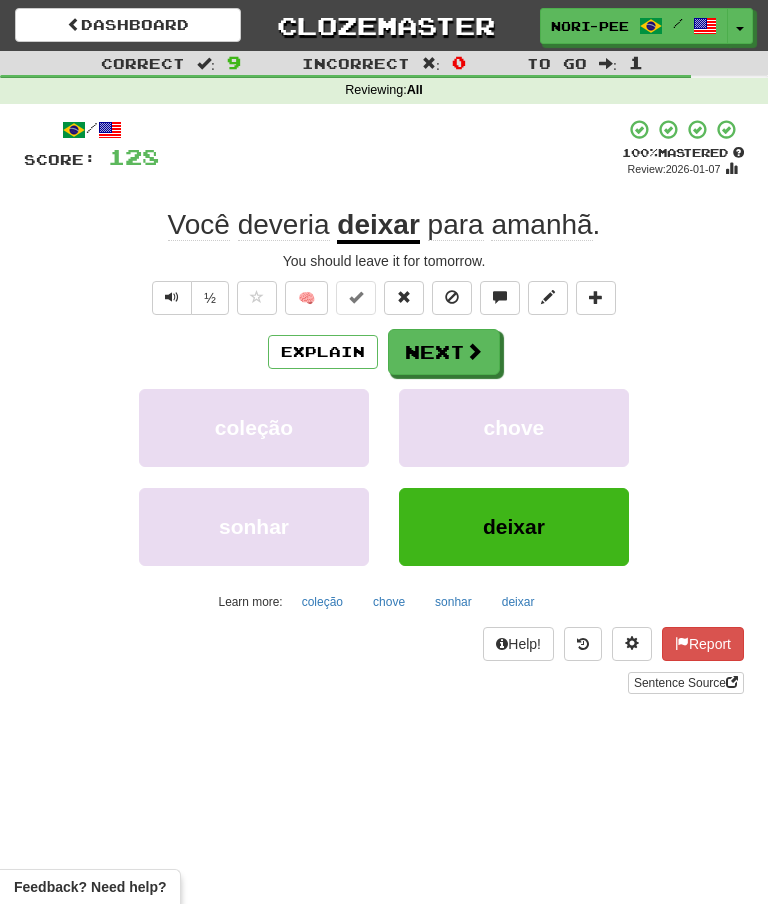 click on "Next" at bounding box center [444, 352] 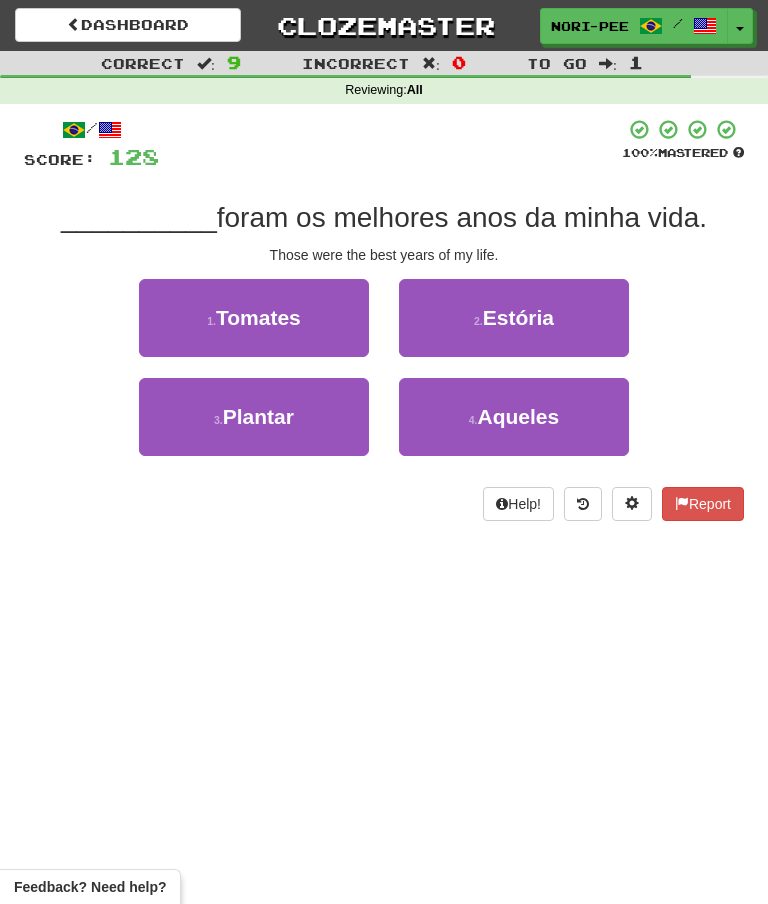 click on "4 .  Aqueles" at bounding box center (514, 417) 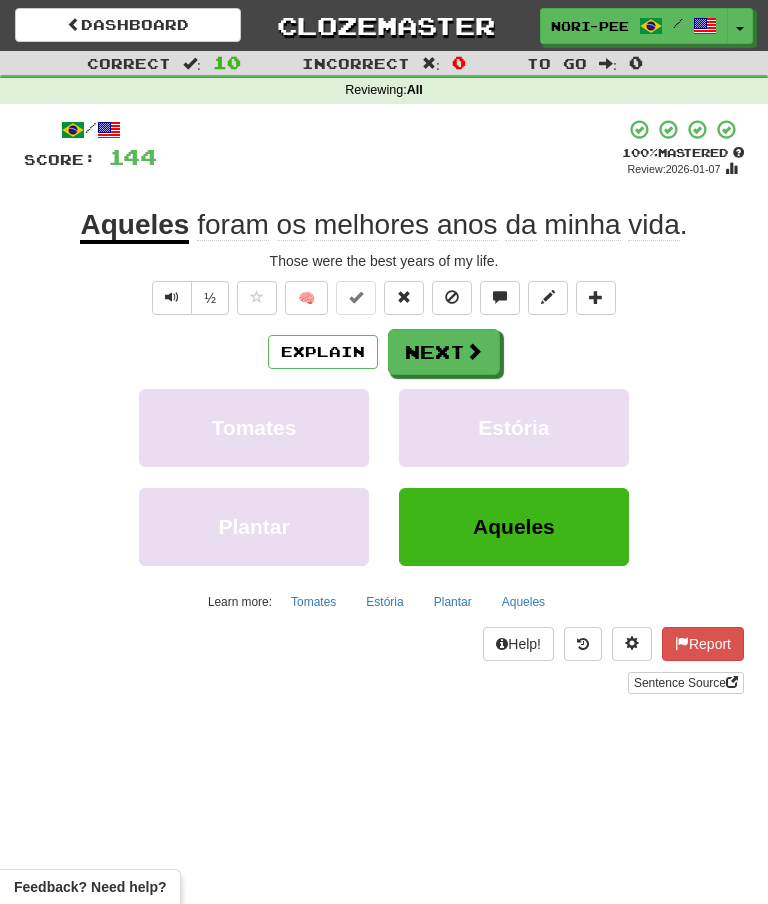click on "Next" at bounding box center (444, 352) 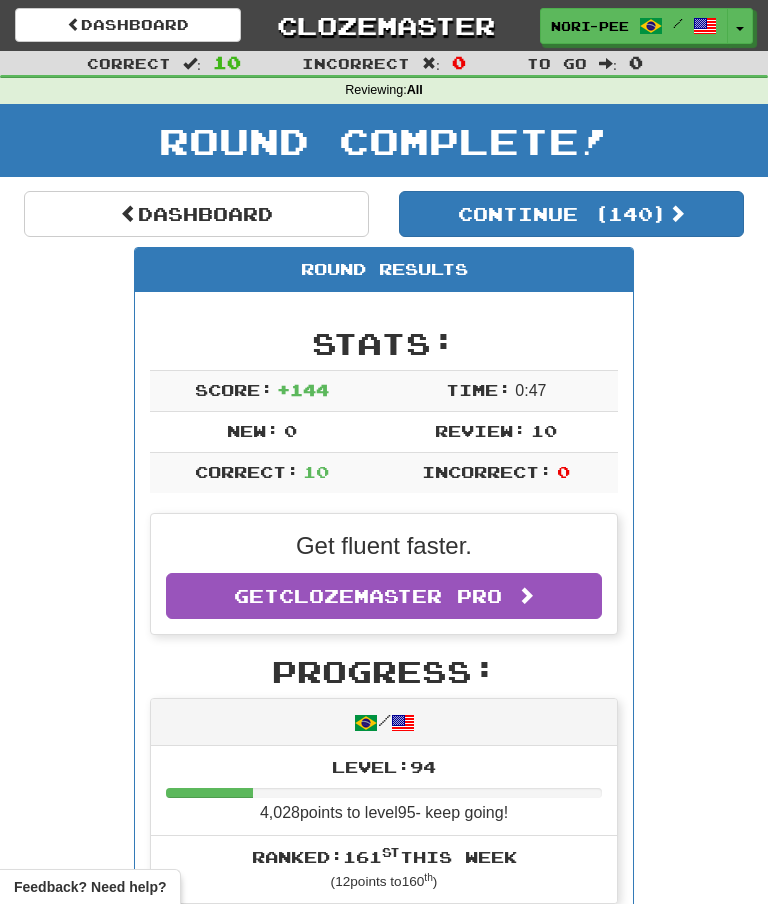 click at bounding box center [740, 29] 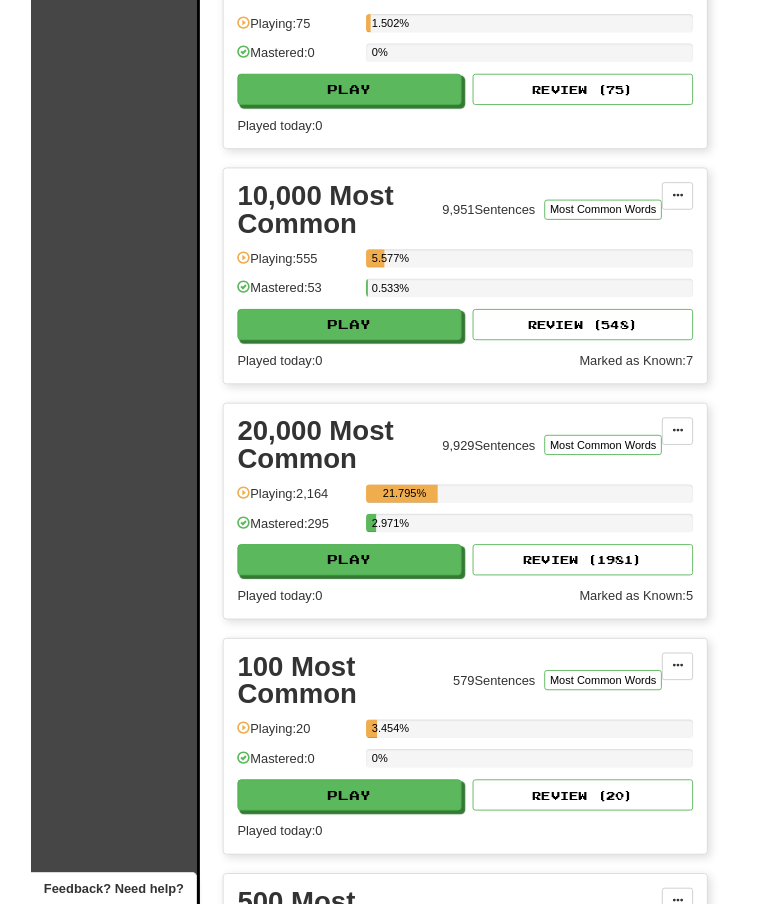 scroll, scrollTop: 1281, scrollLeft: 24, axis: both 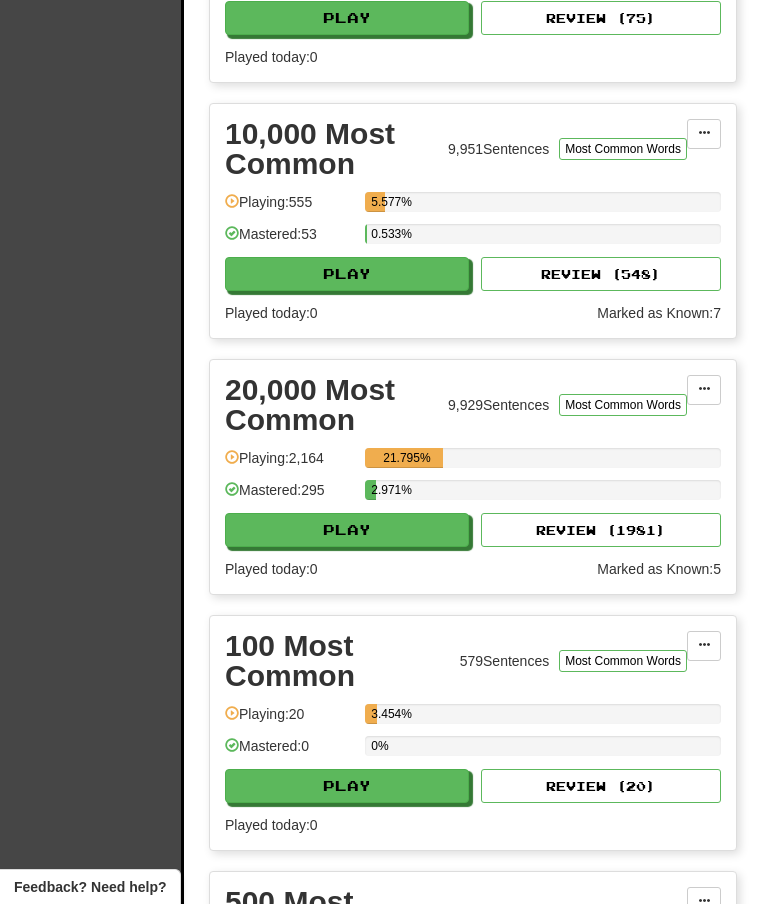 click on "Play" at bounding box center (347, 530) 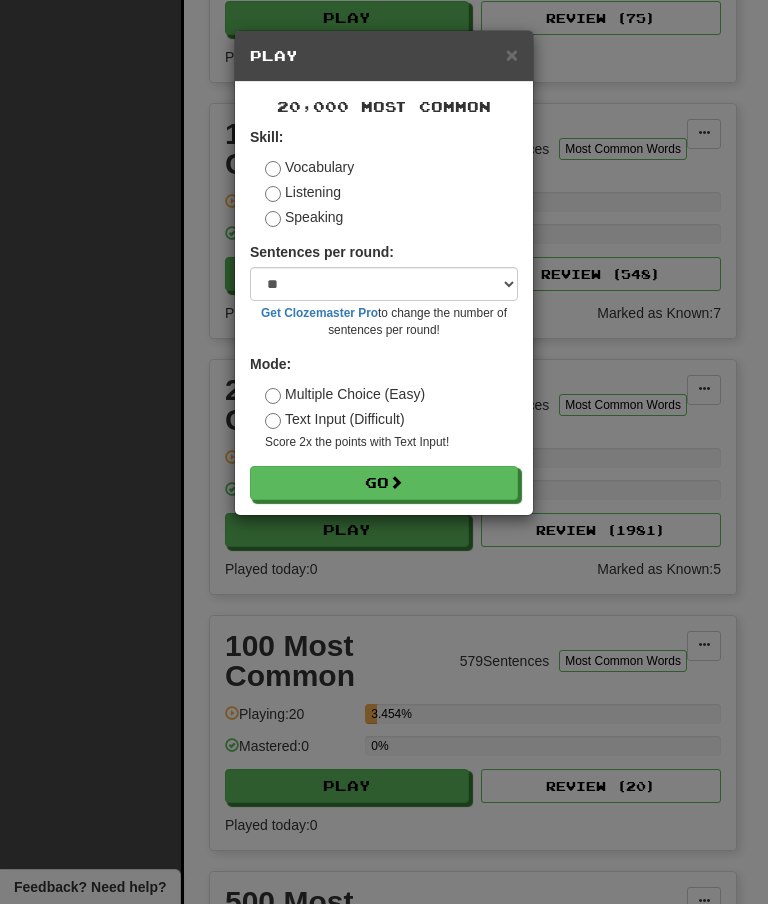 click on "Go" at bounding box center [384, 483] 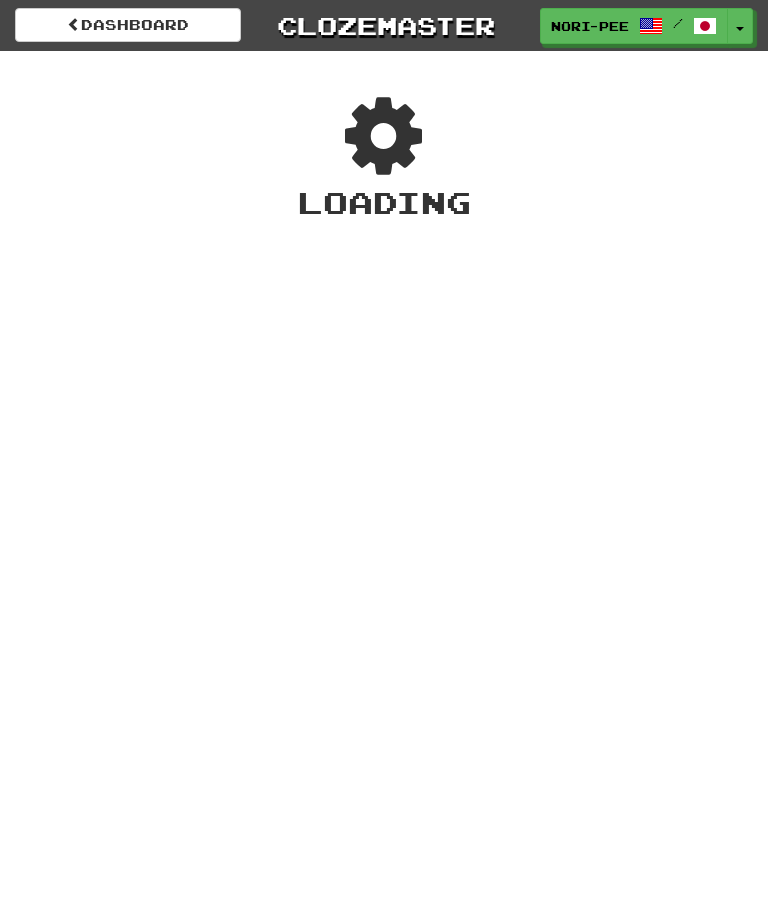 scroll, scrollTop: 0, scrollLeft: 0, axis: both 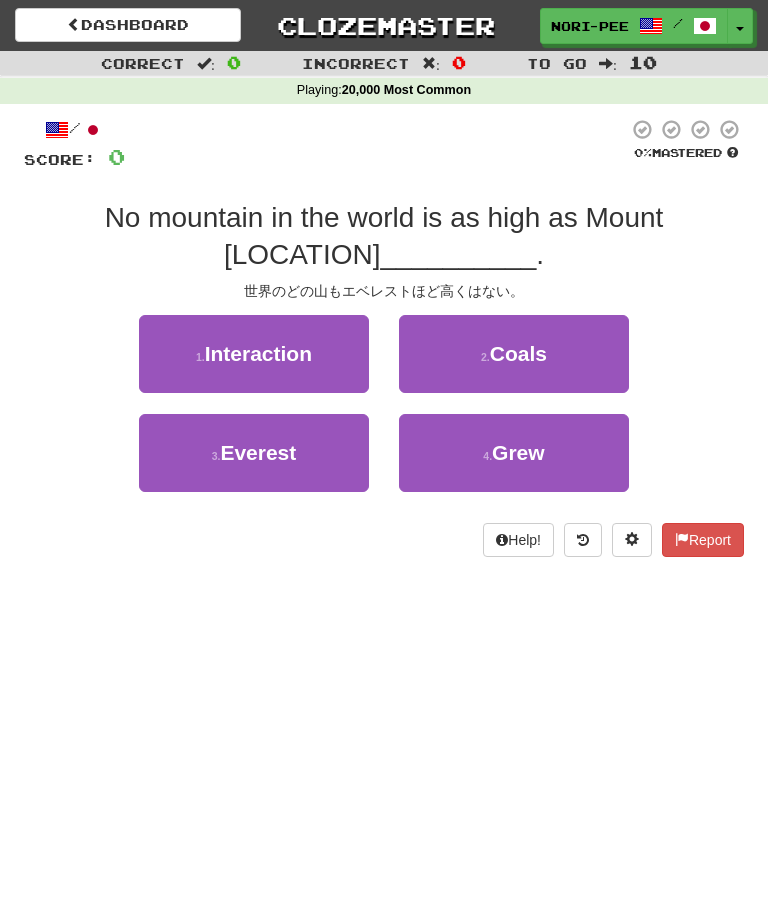 click on "Everest" at bounding box center (258, 452) 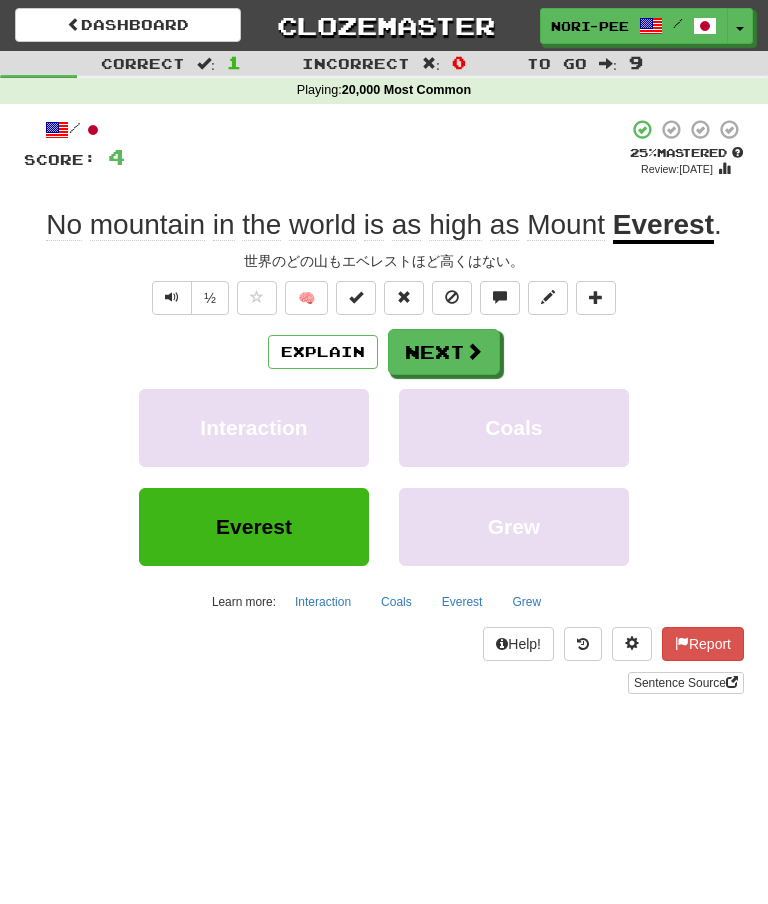 click on "Next" at bounding box center (444, 352) 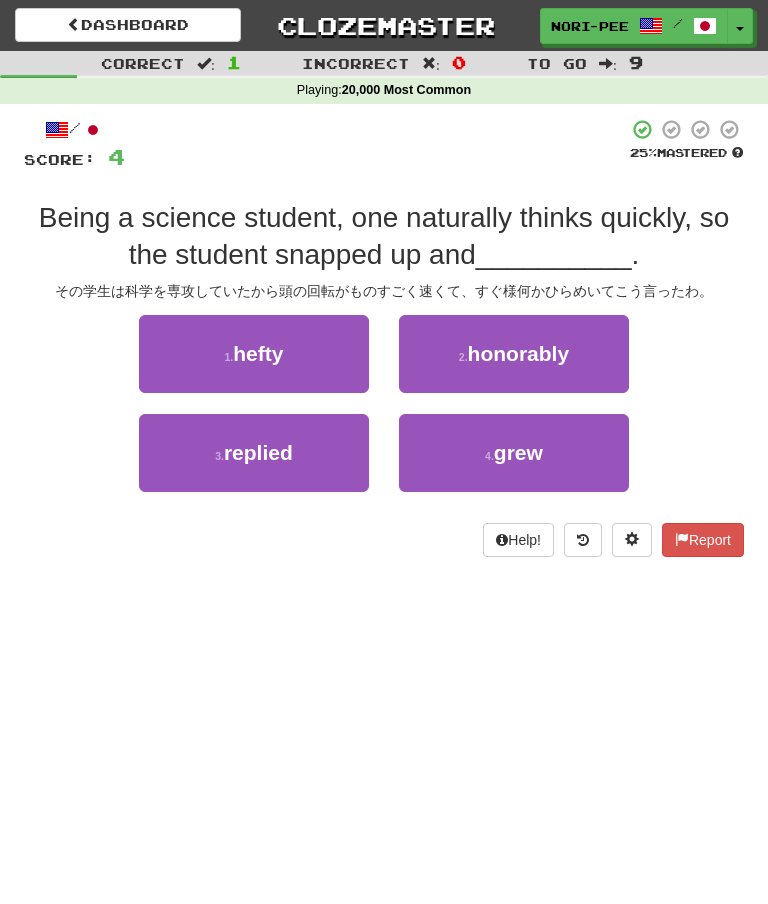 click on "replied" at bounding box center [258, 452] 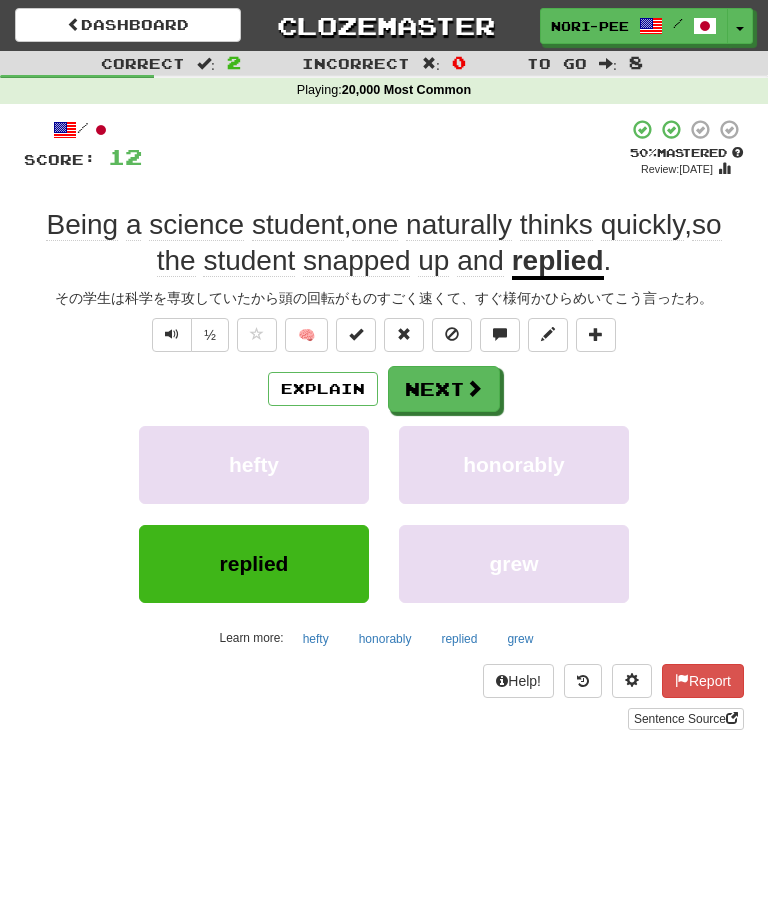 click on "Next" at bounding box center (444, 389) 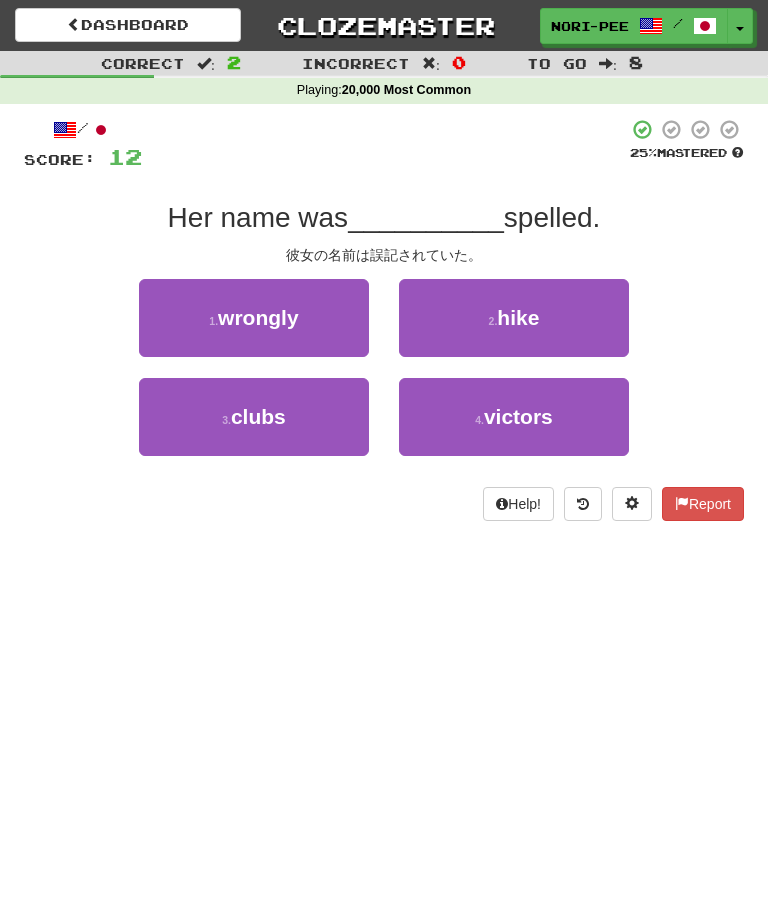click on "1 . wrongly" at bounding box center (254, 318) 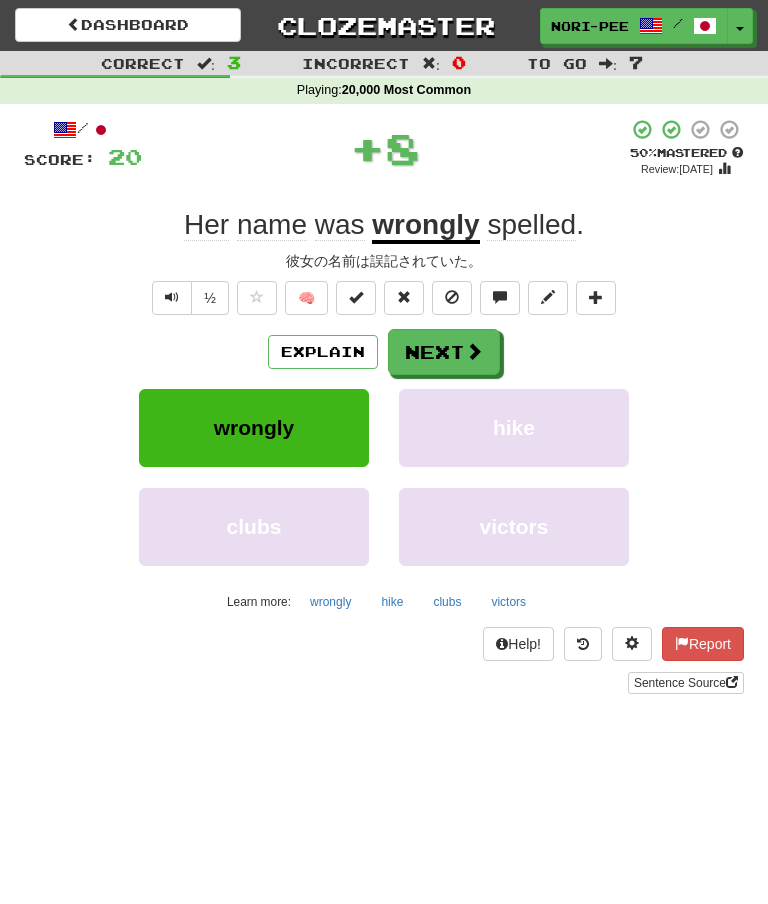 click on "Next" at bounding box center [444, 352] 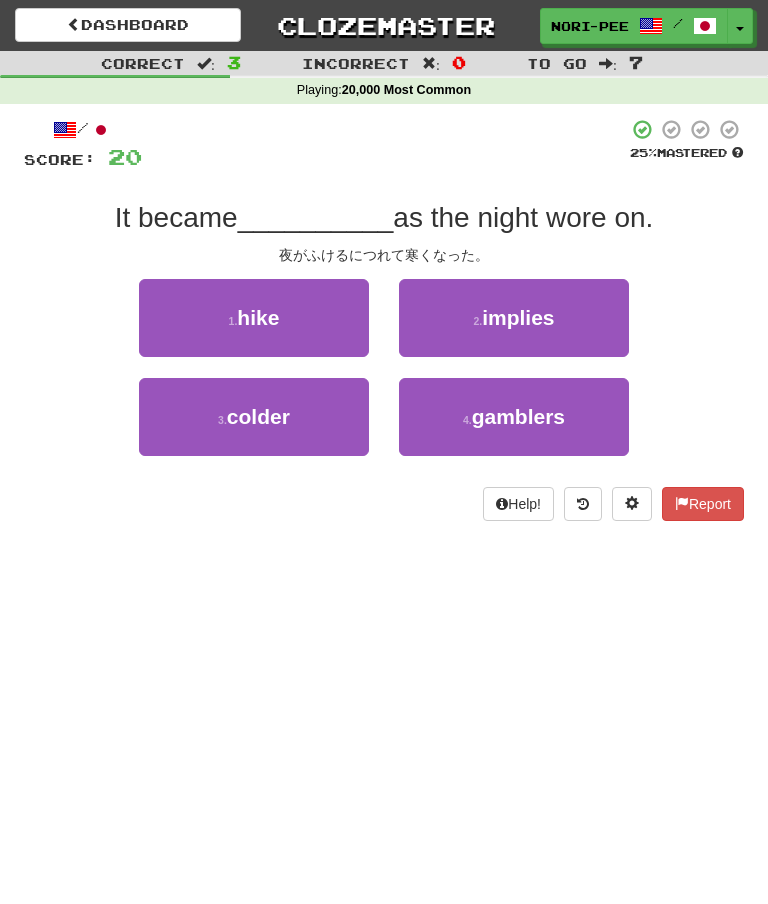 click on "colder" at bounding box center [258, 416] 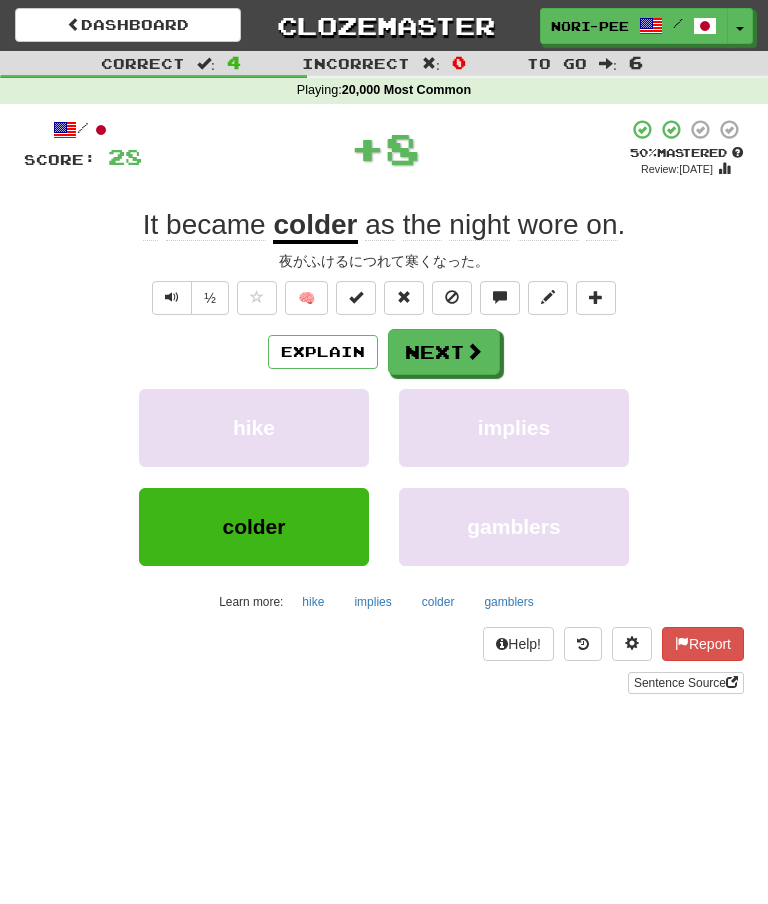 click on "Next" at bounding box center (444, 352) 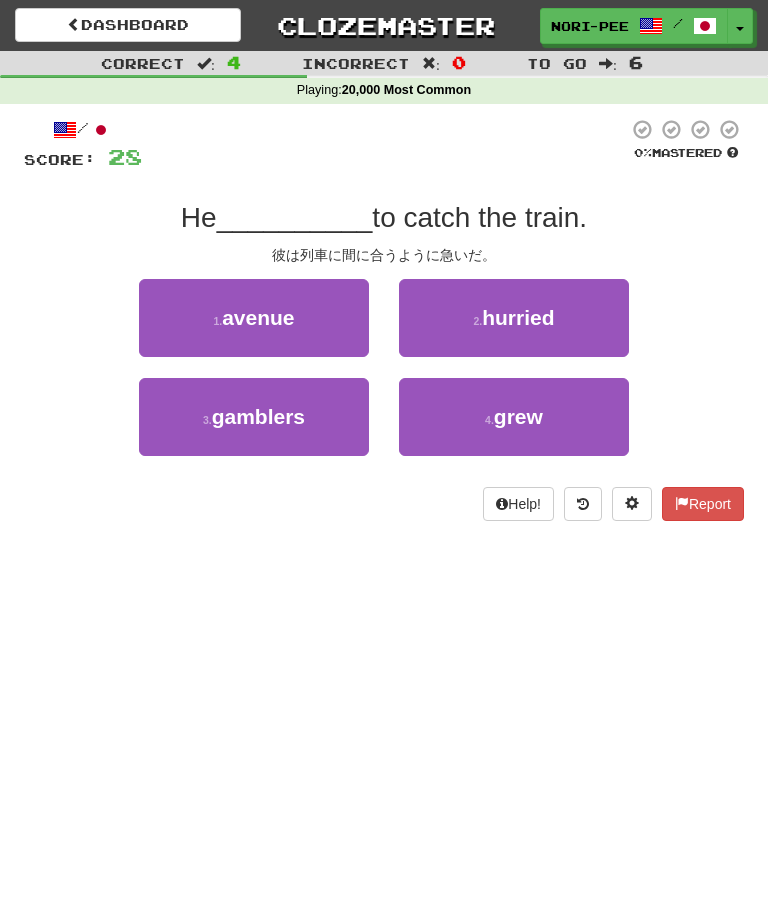 click on "[NUMBER] . hurried" at bounding box center (514, 318) 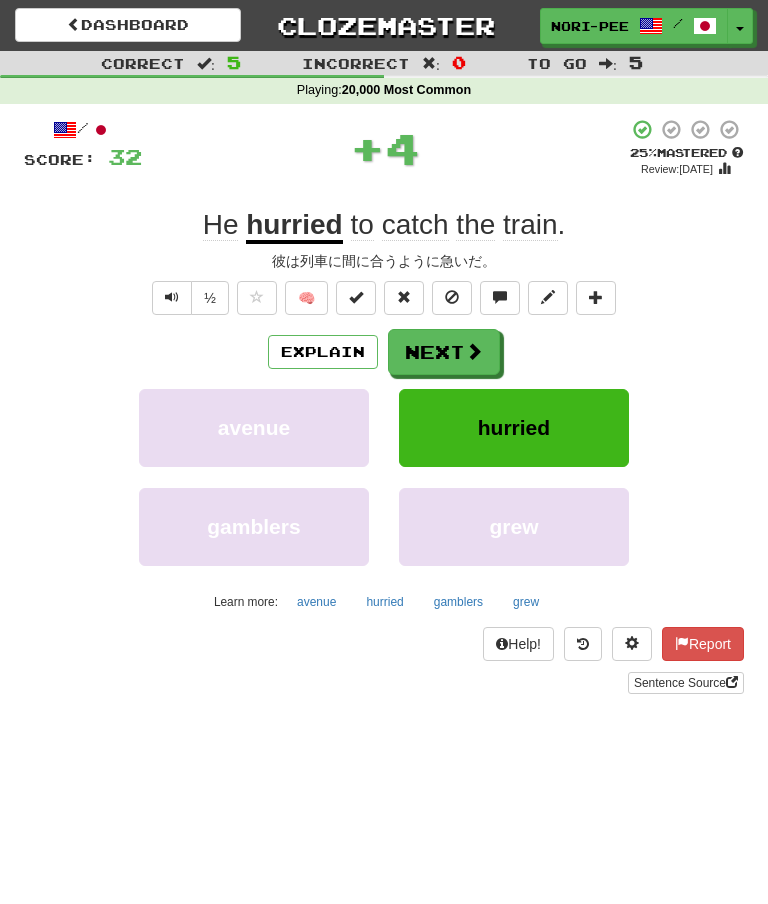 click on "Next" at bounding box center (444, 352) 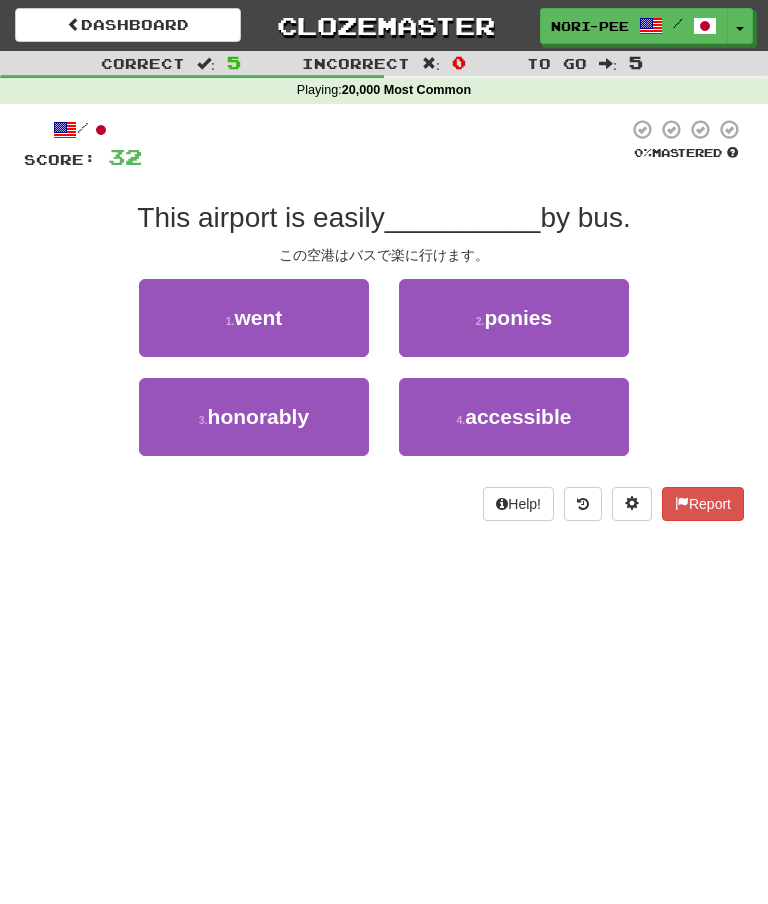 click on "accessible" at bounding box center (518, 416) 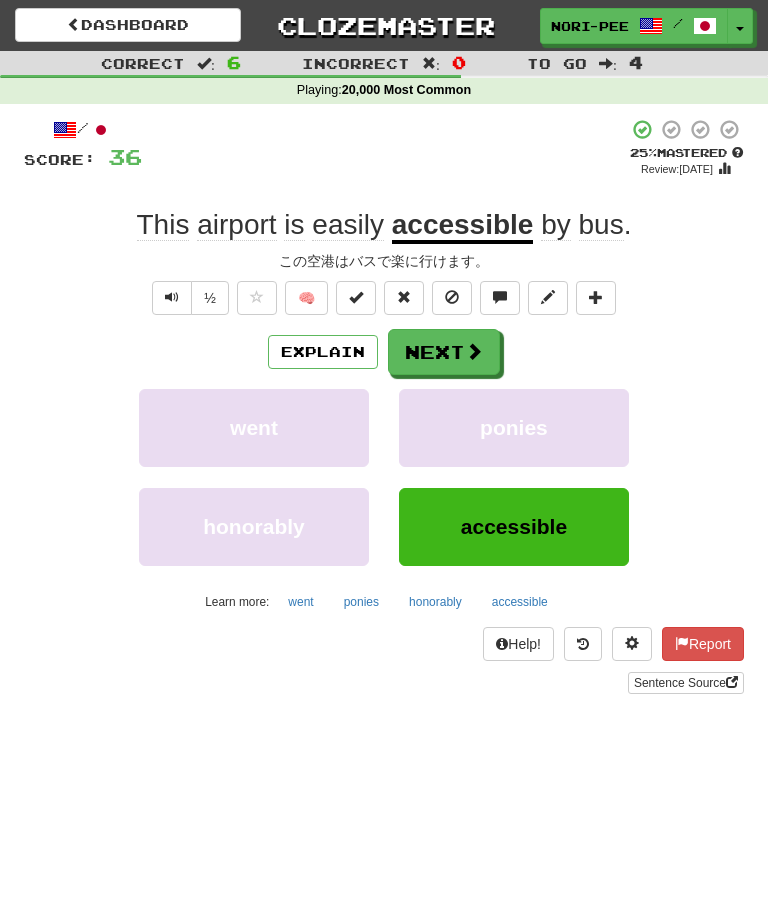 click on "Next" at bounding box center (444, 352) 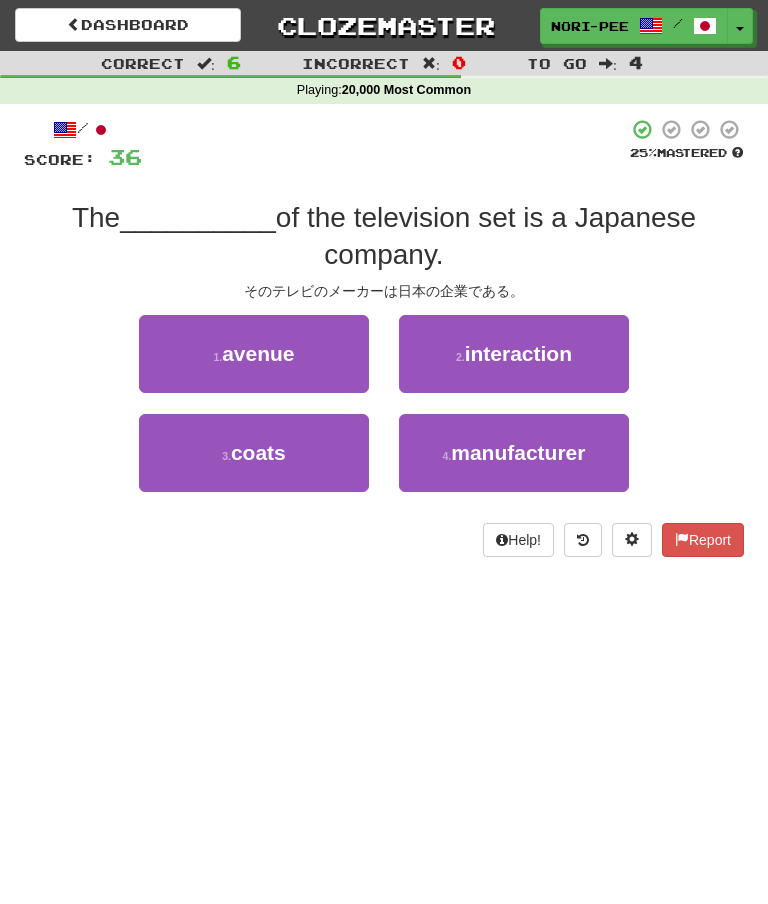 click on "[NUMBER] . manufacturer" at bounding box center (514, 453) 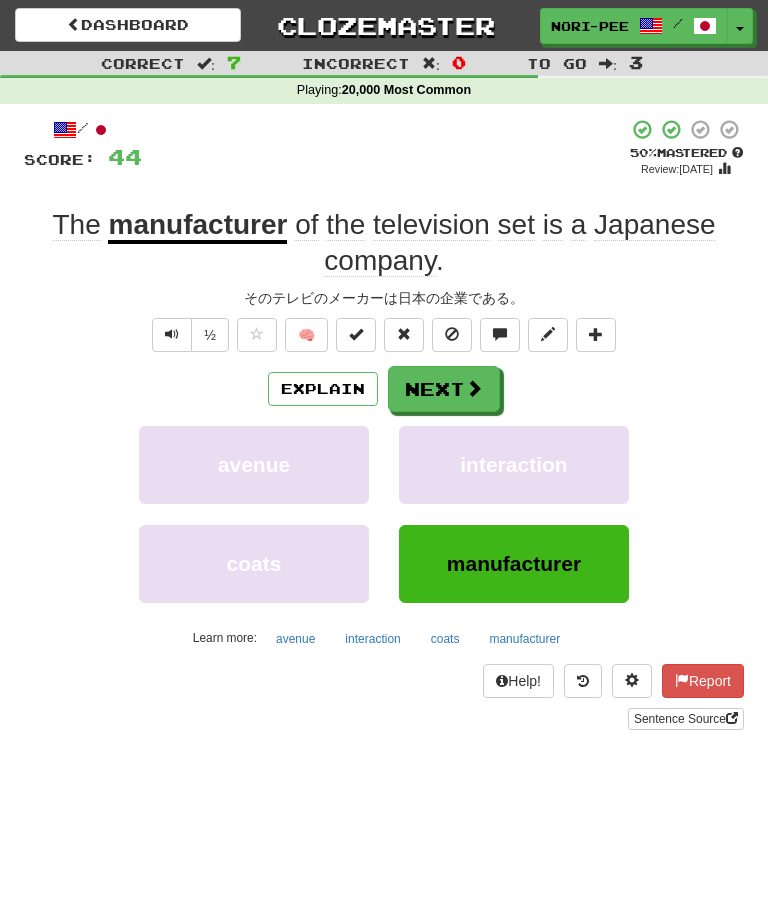 click on "Next" at bounding box center [444, 389] 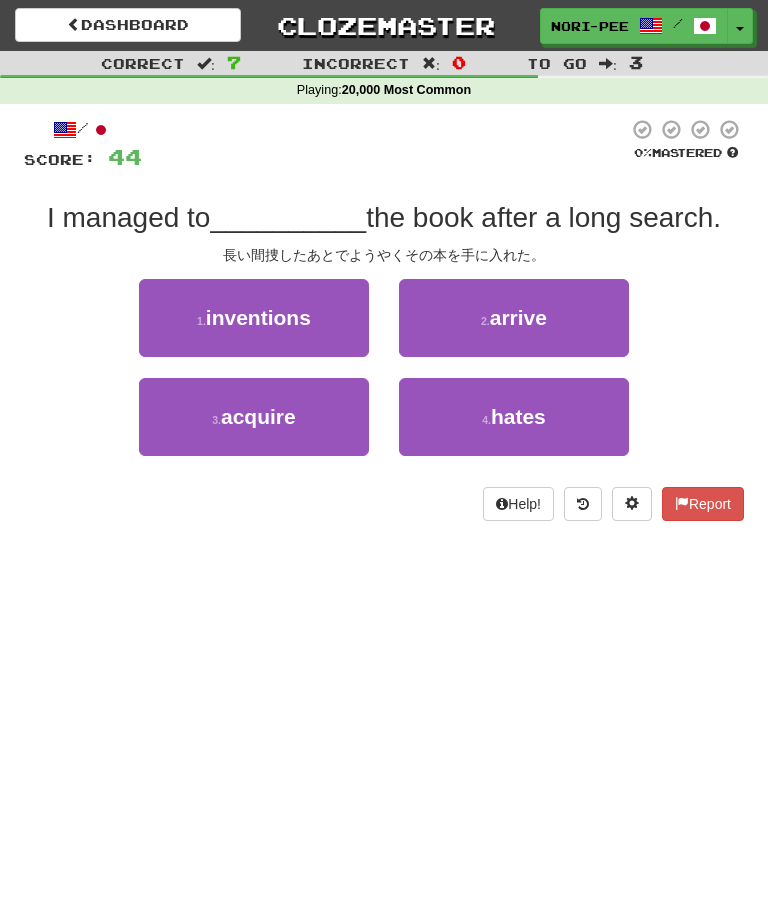 click on "acquire" at bounding box center (258, 416) 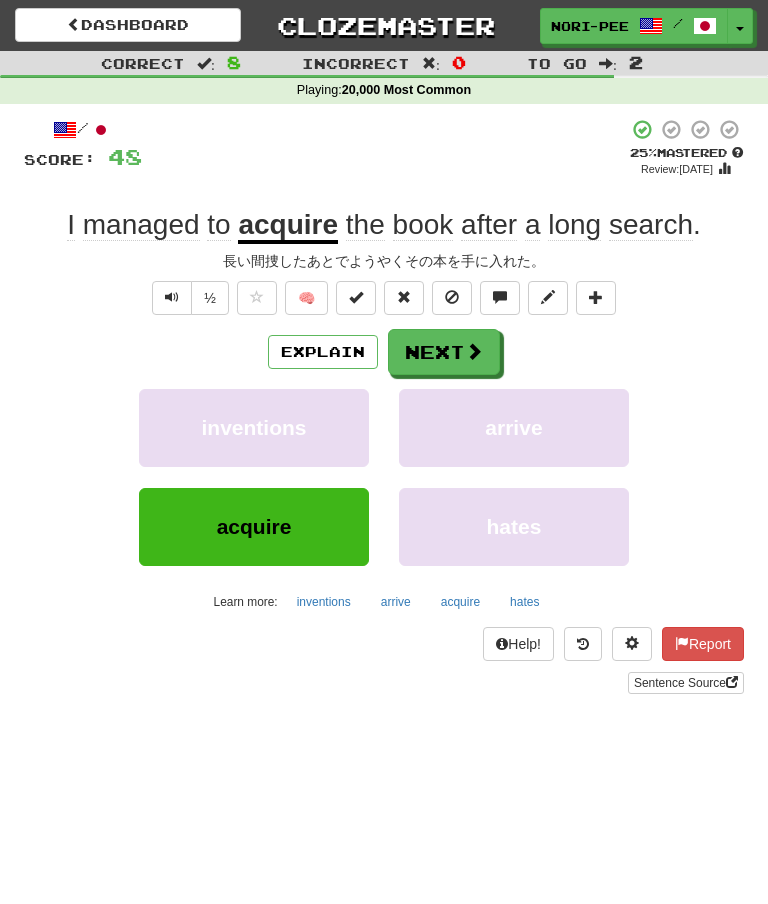 click on "Next" at bounding box center (444, 352) 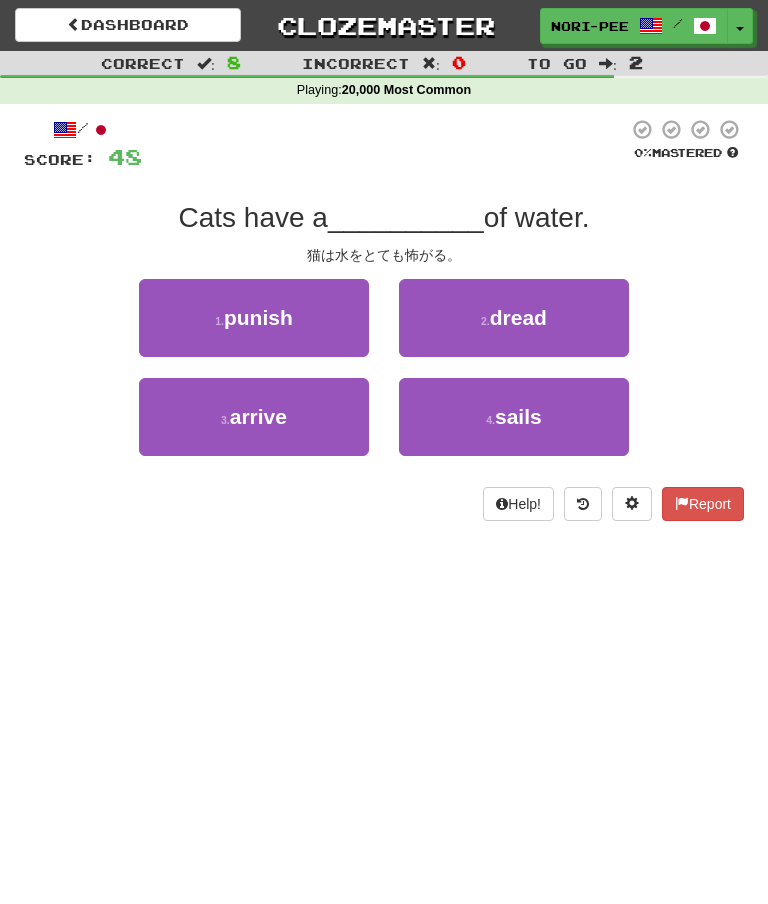 click on "dread" at bounding box center (518, 317) 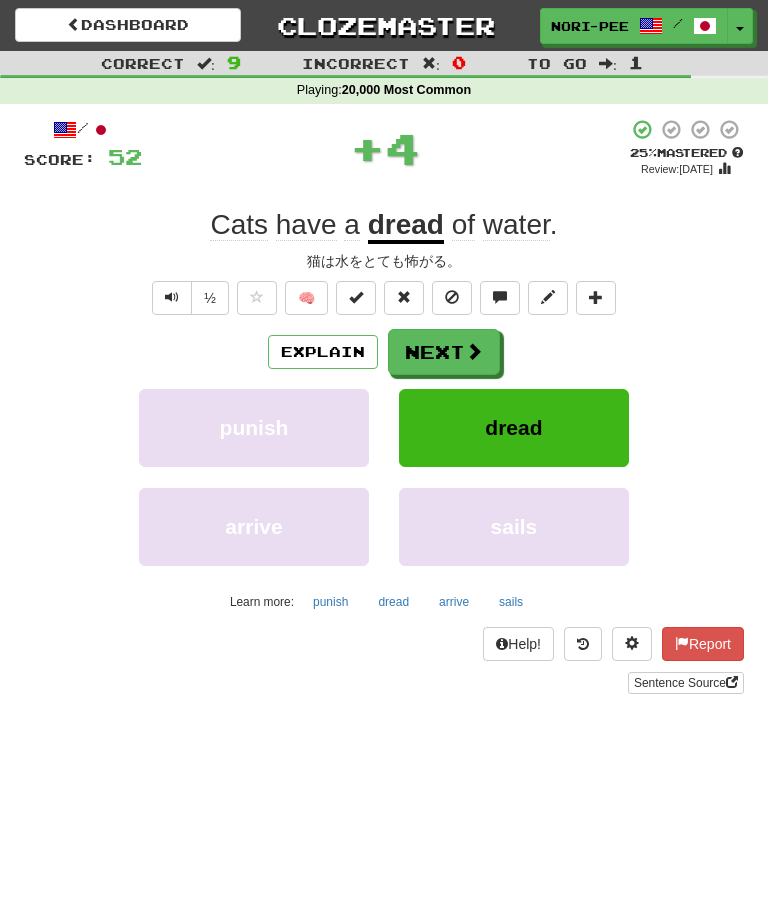 click on "Next" at bounding box center (444, 352) 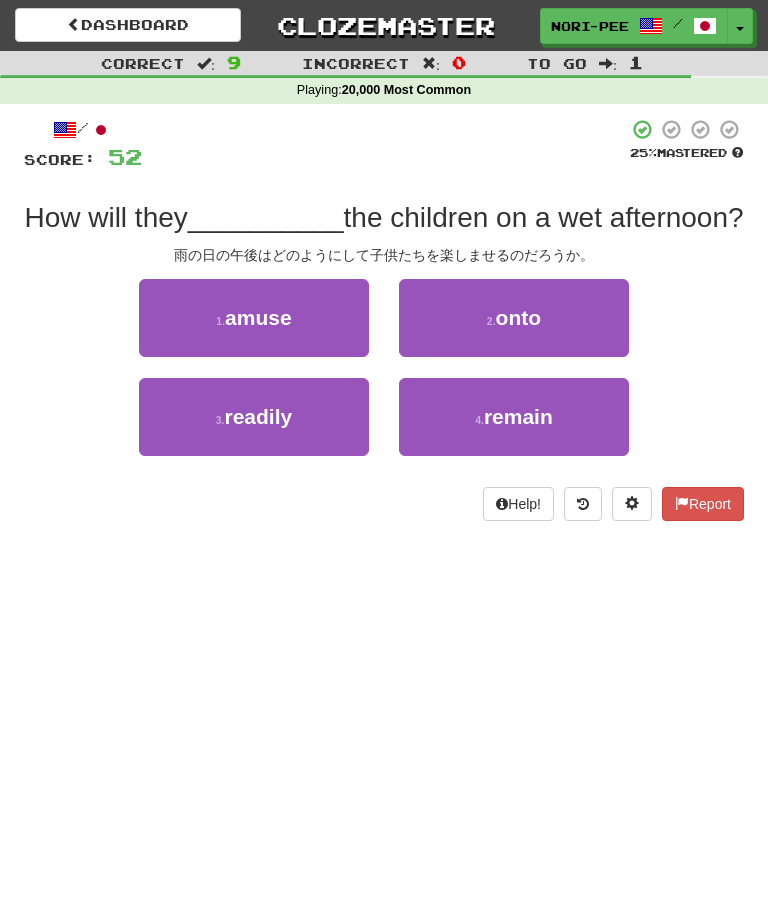 click on "amuse" at bounding box center (258, 317) 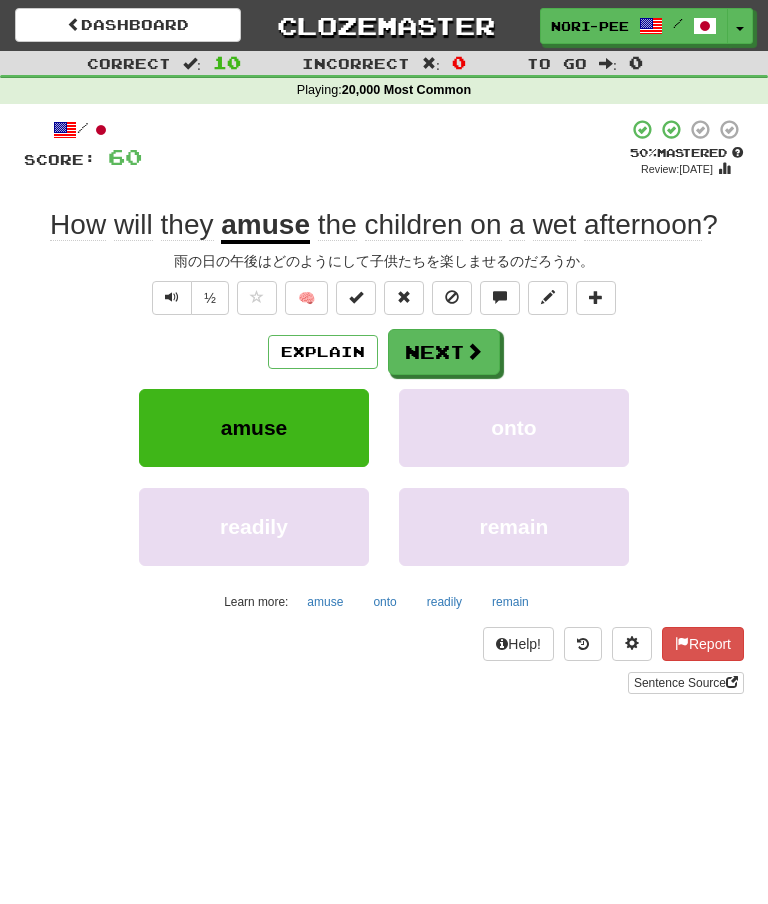 click on "Next" at bounding box center [444, 352] 